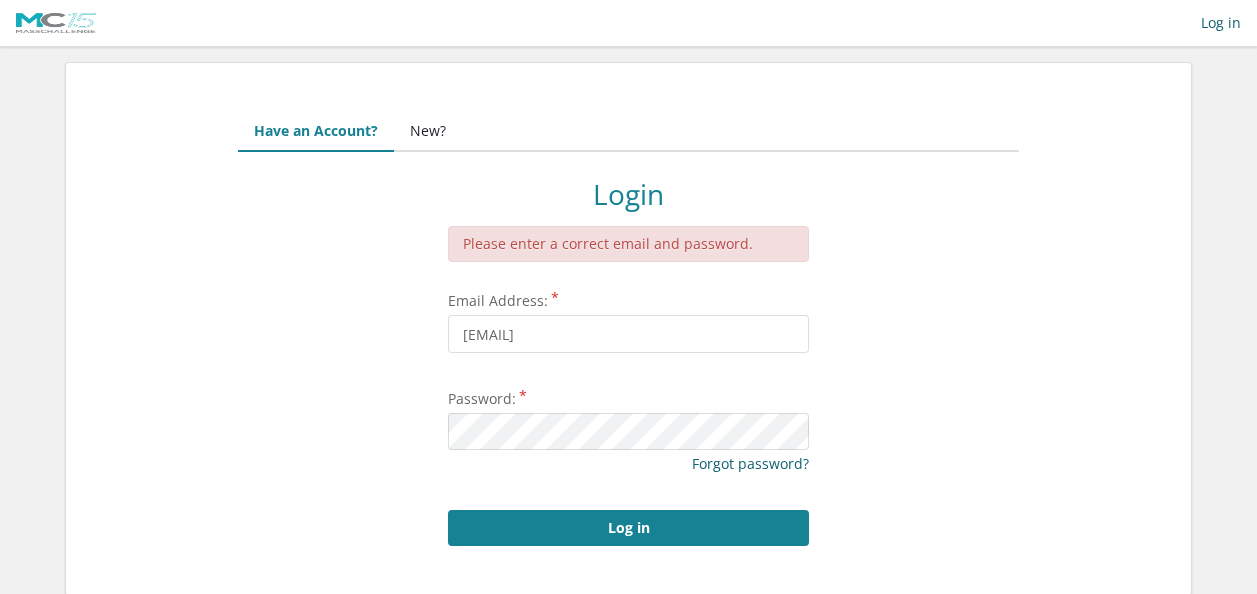 scroll, scrollTop: 0, scrollLeft: 0, axis: both 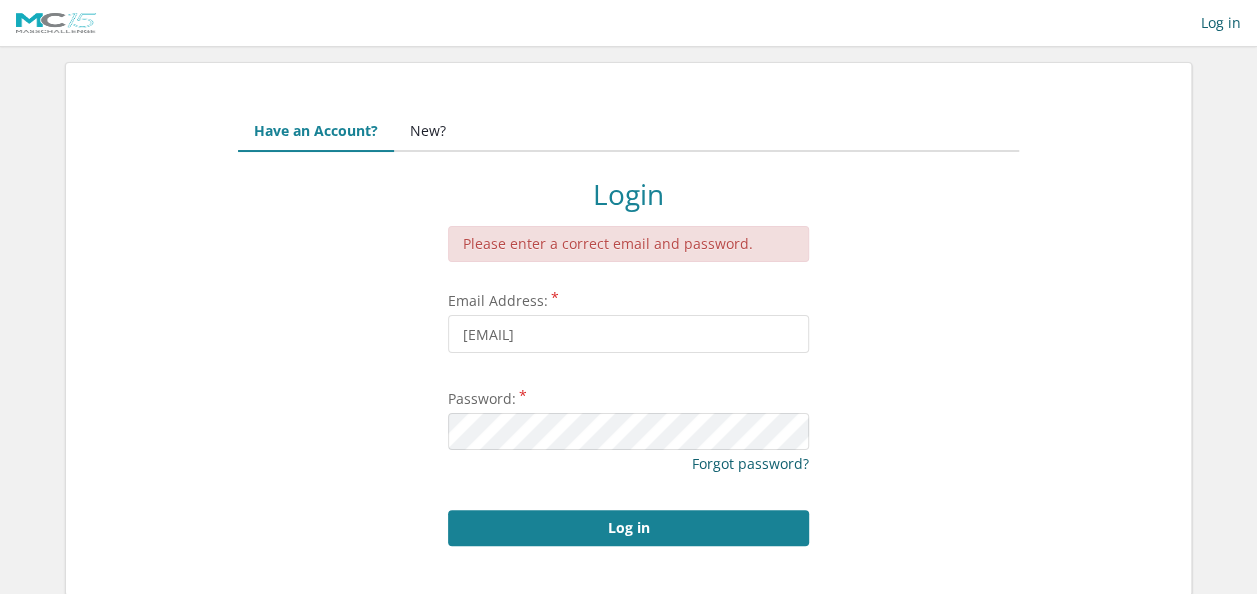 click on "New?" at bounding box center [428, 132] 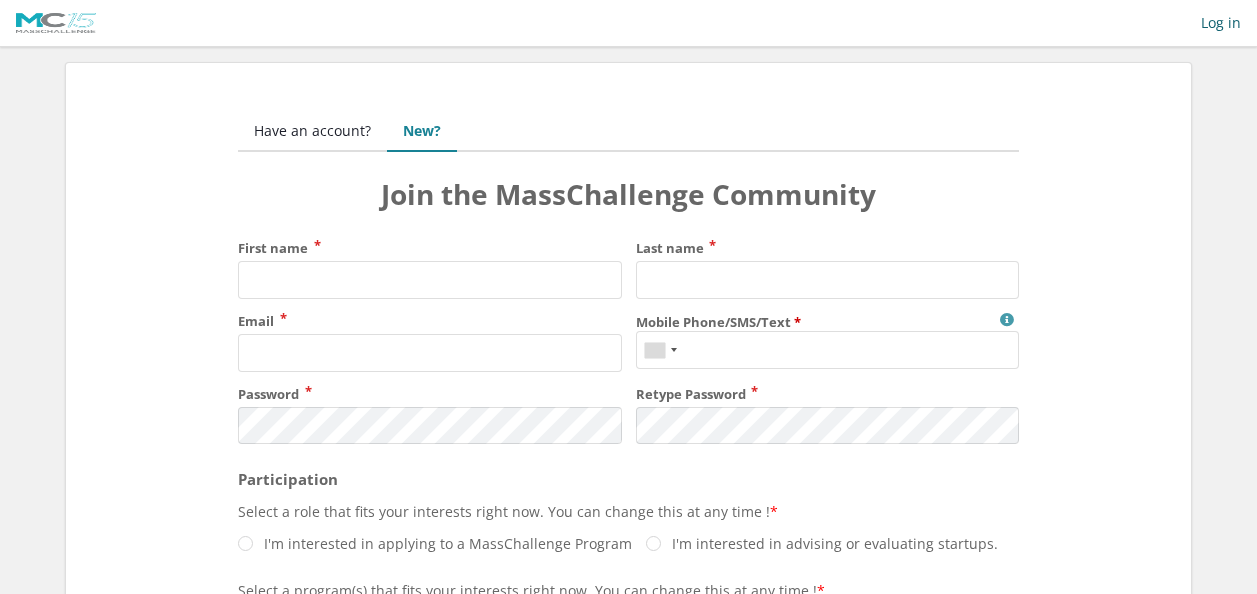 scroll, scrollTop: 0, scrollLeft: 0, axis: both 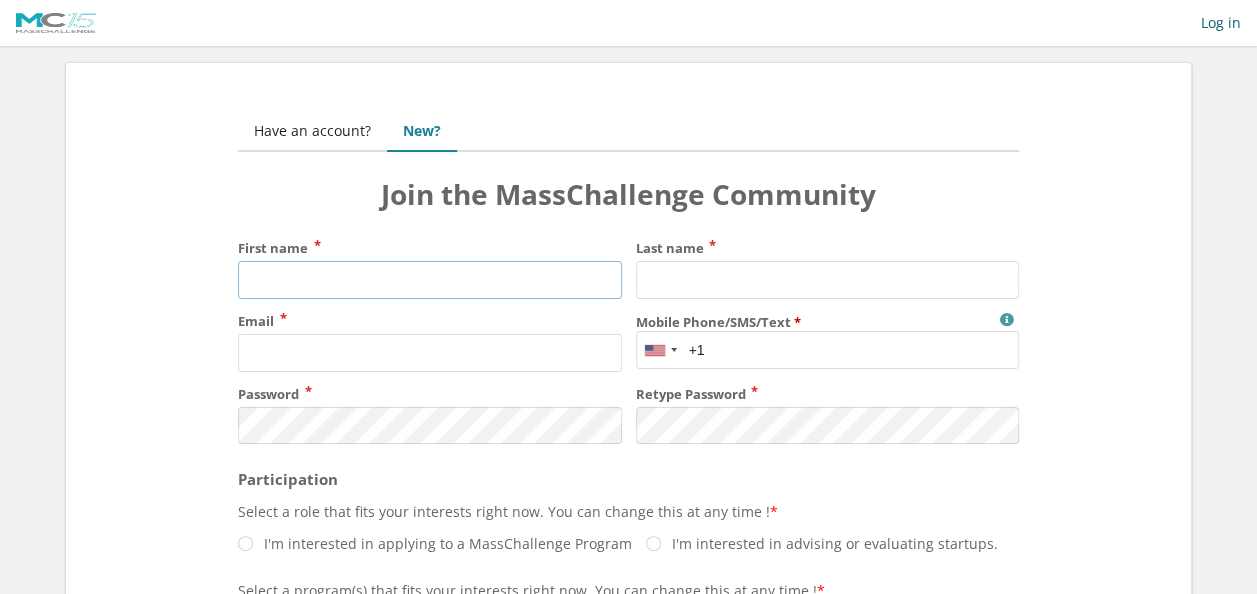 click on "First name" at bounding box center (429, 280) 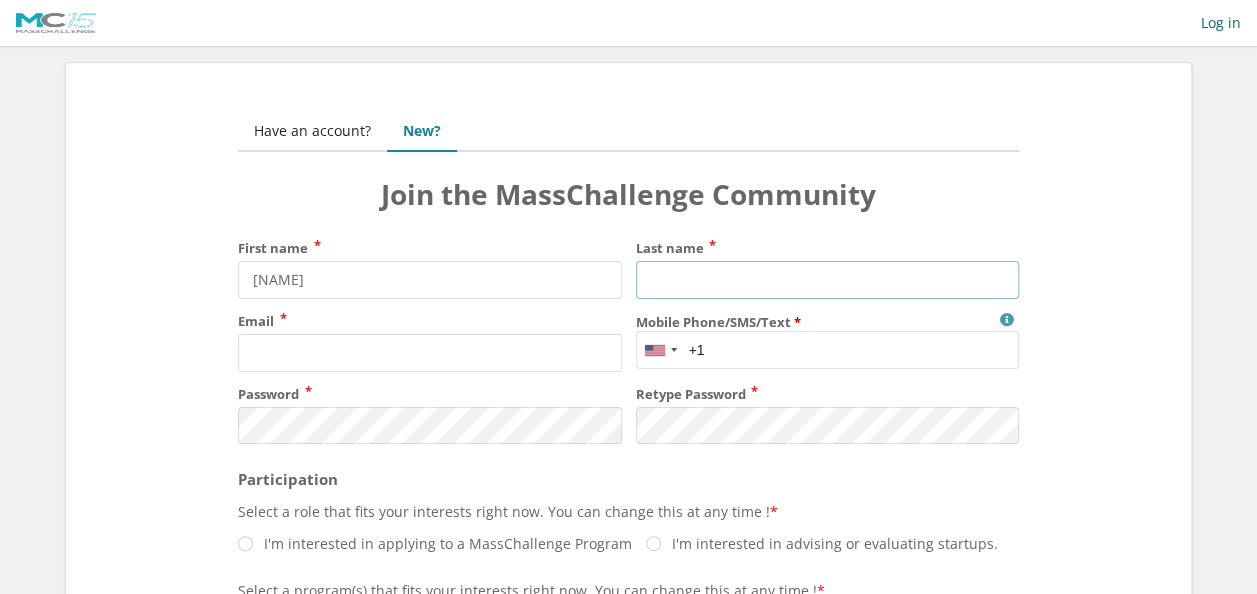 type on "Pal" 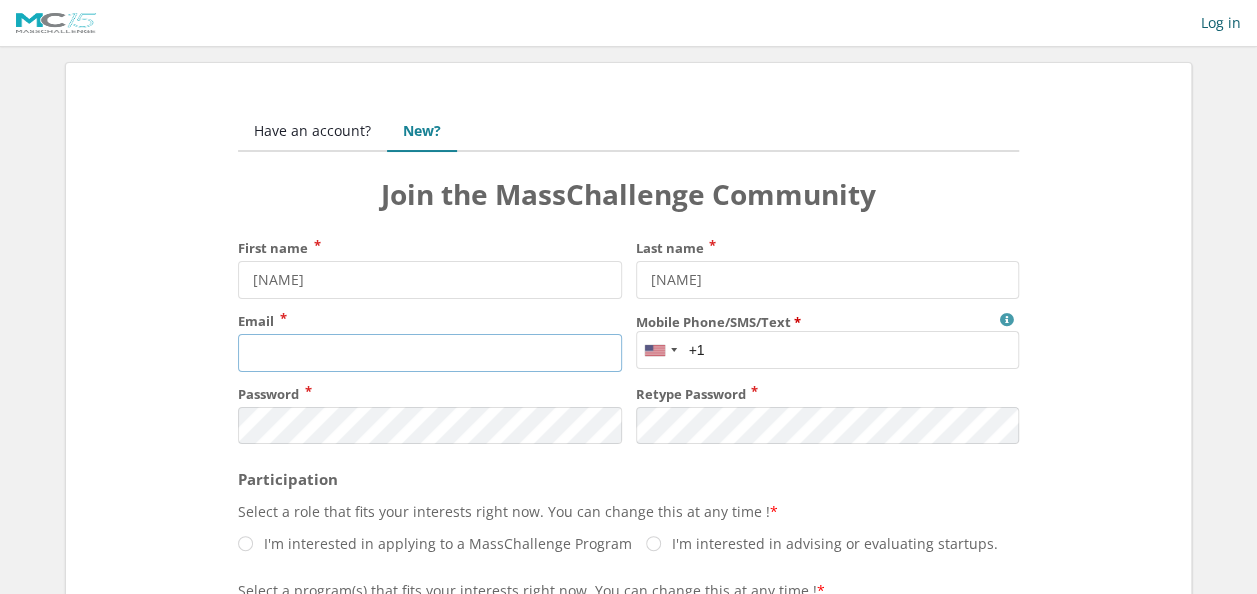 type on "[EMAIL]" 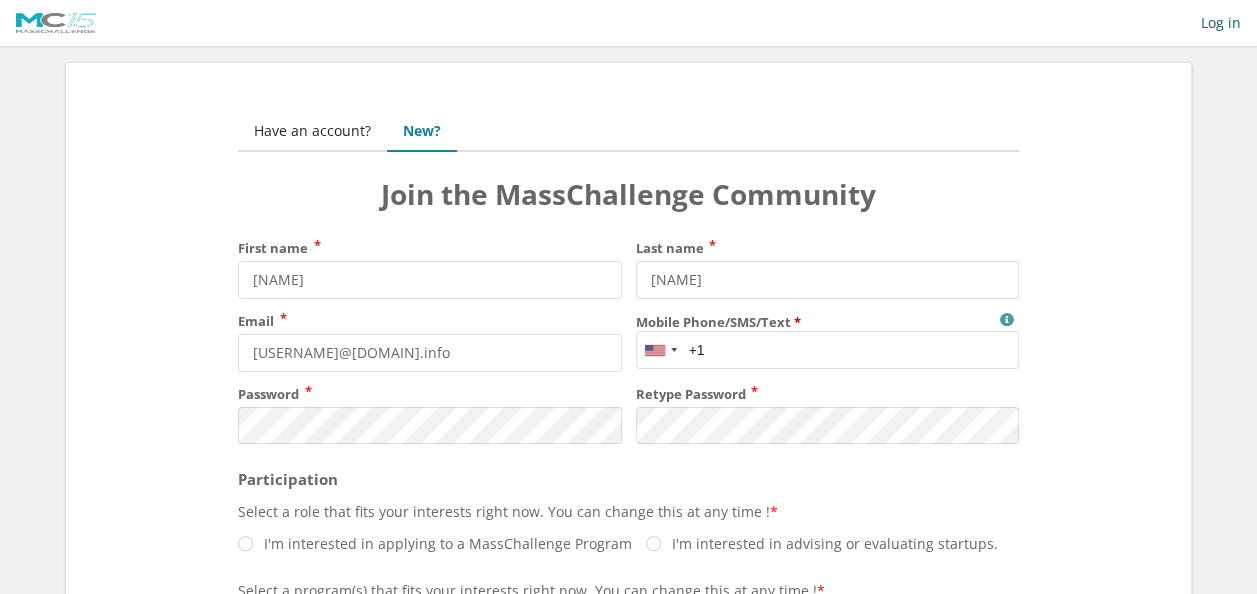 click on "Mobile Phone/SMS/Text" at bounding box center [827, 350] 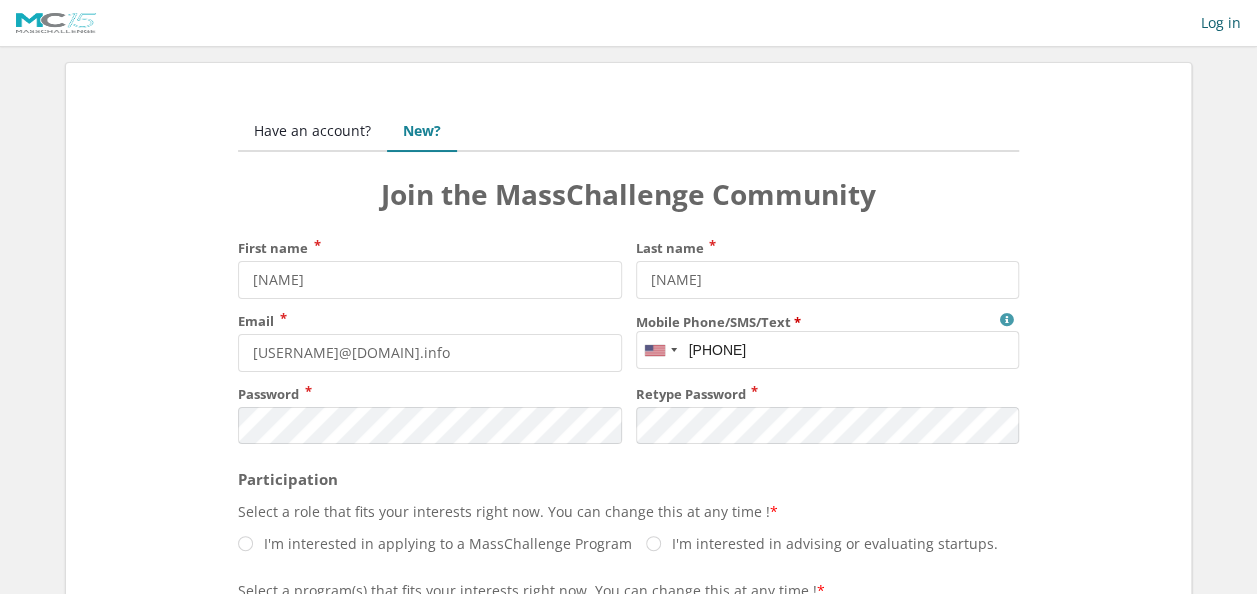 type on "+12149295098" 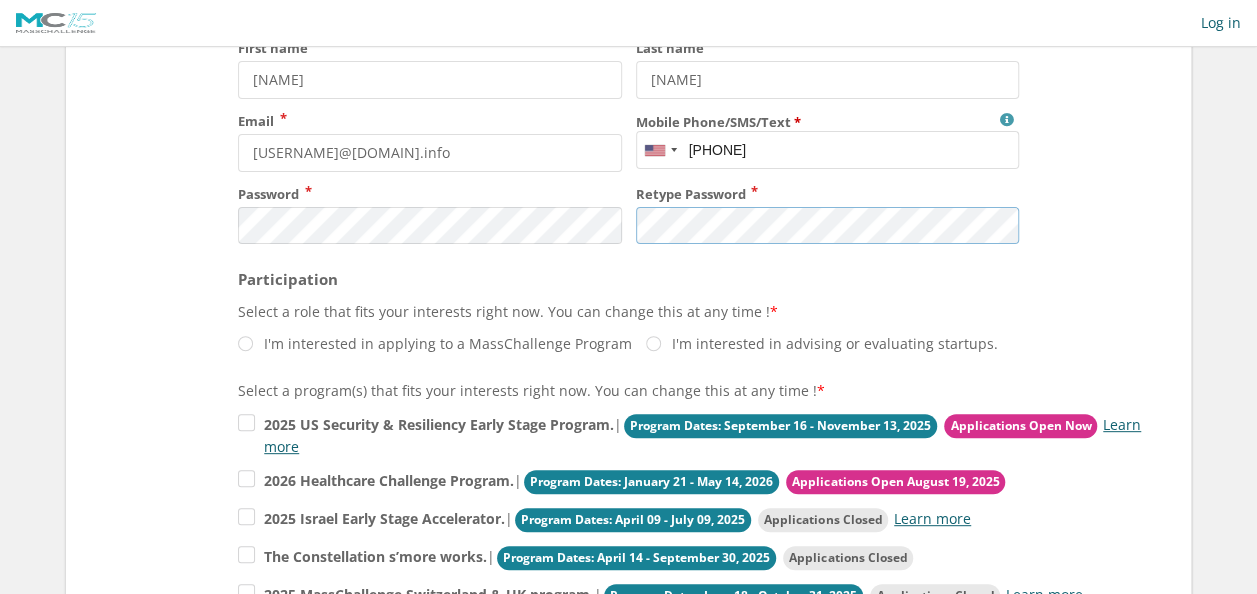 scroll, scrollTop: 300, scrollLeft: 0, axis: vertical 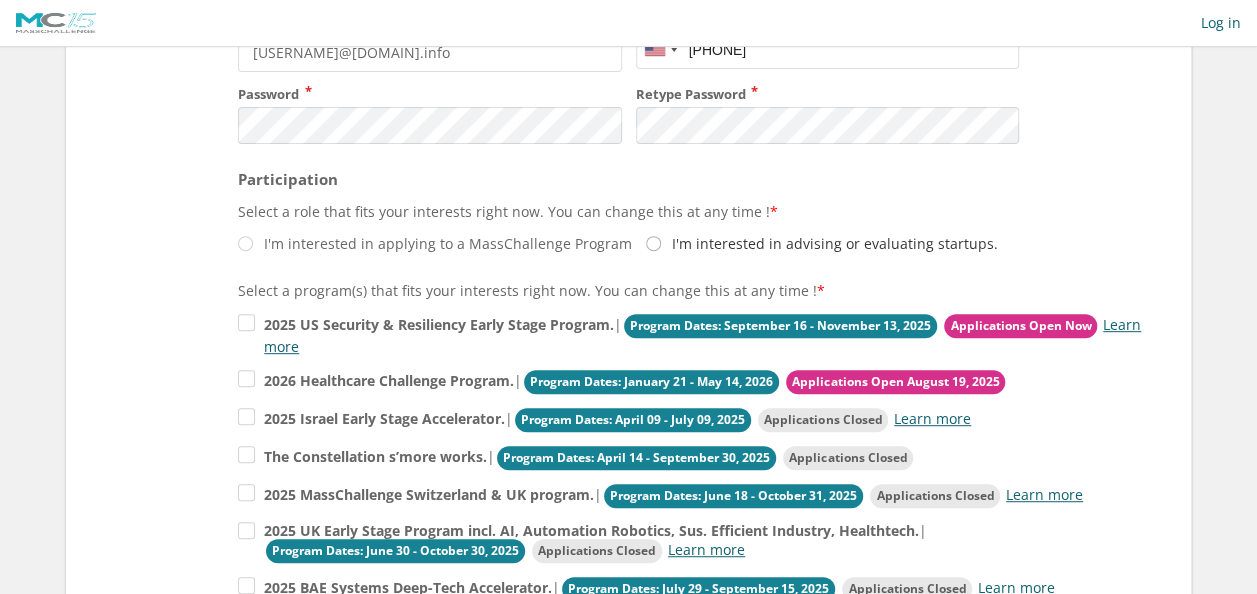 click on "I'm interested in advising or evaluating startups." at bounding box center [435, 243] 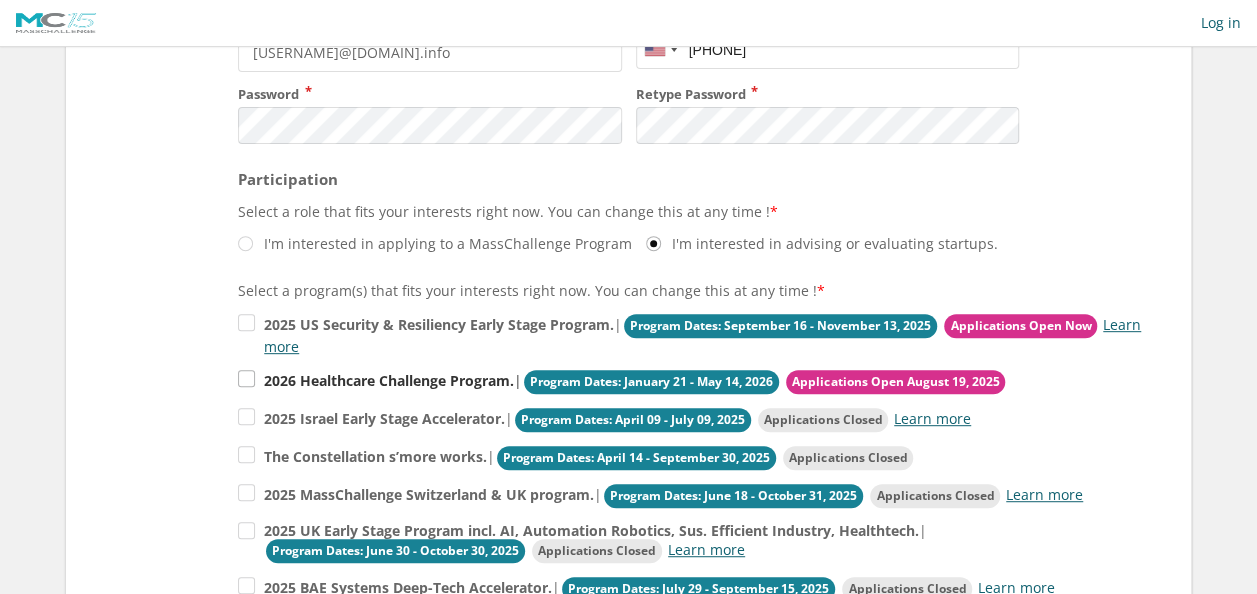 click on "2026 Healthcare Challenge Program.   |
Program Dates:
January 21 - May 14, 2026
Applications Open August 19, 2025" at bounding box center (693, 334) 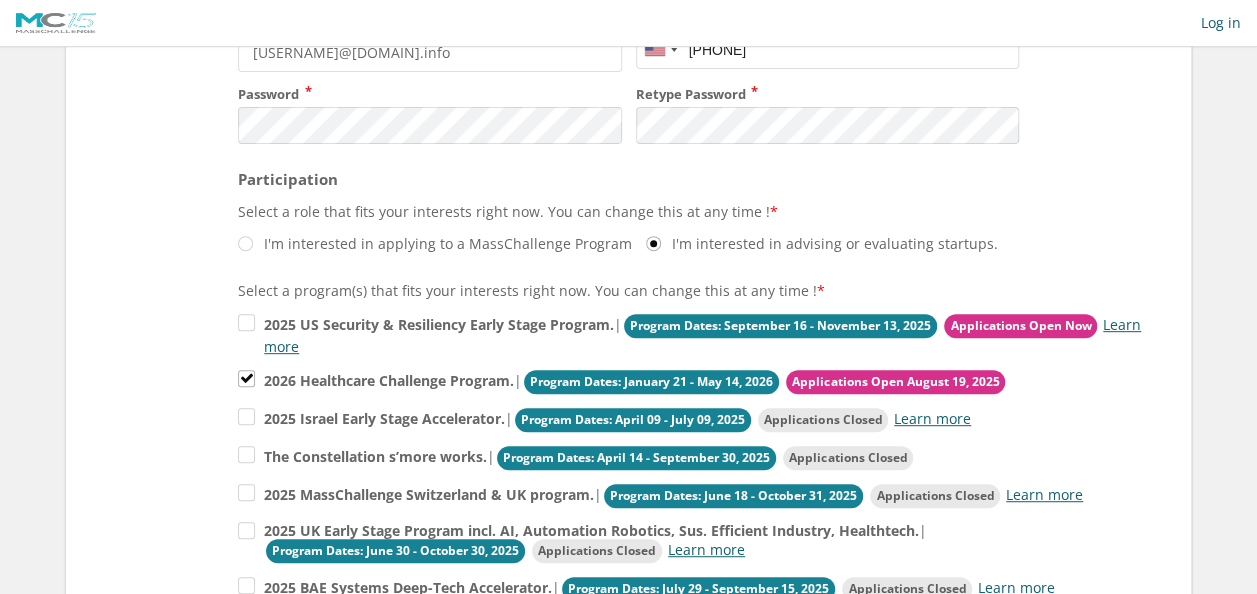 scroll, scrollTop: 400, scrollLeft: 0, axis: vertical 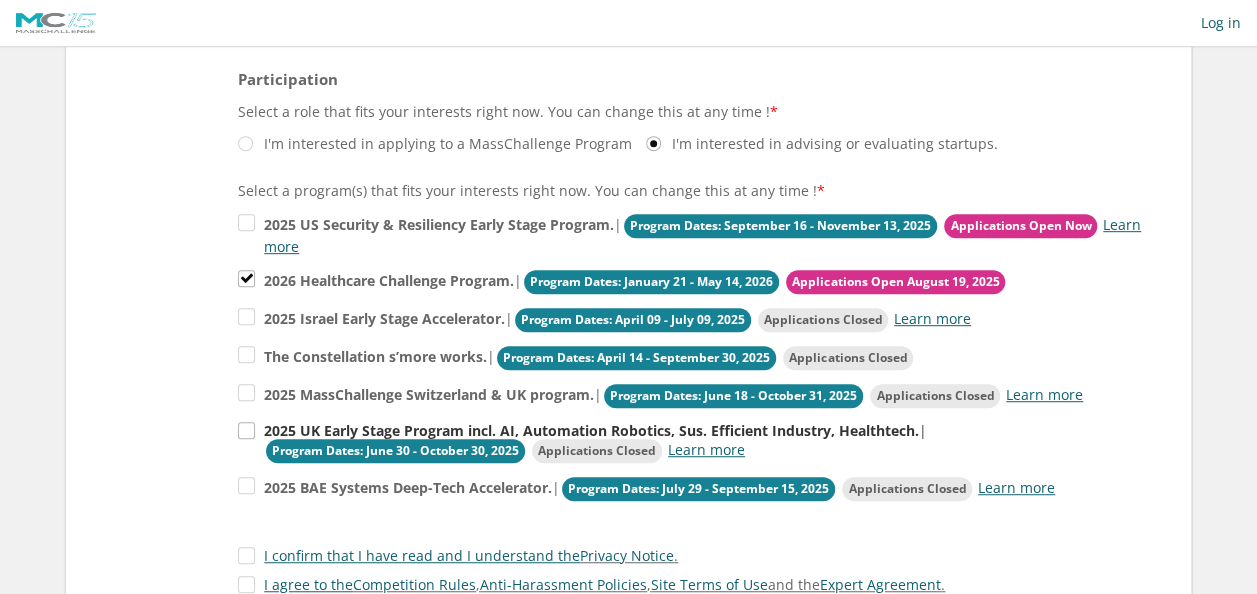 click on "2025 UK Early Stage Program incl. AI, Automation Robotics, Sus. Efficient Industry, Healthtech.   |
Program Dates:
June 30 - October 30, 2025
Applications Closed
Learn more" at bounding box center [693, 234] 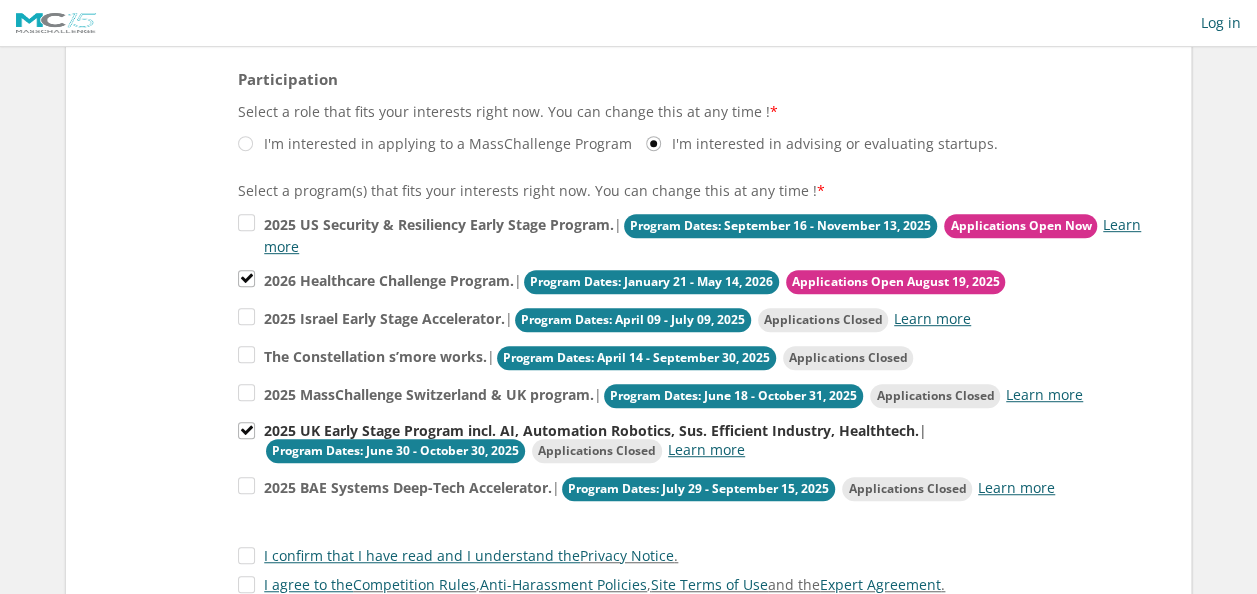 click on "2025 UK Early Stage Program incl. AI, Automation Robotics, Sus. Efficient Industry, Healthtech.   |
Program Dates:
June 30 - October 30, 2025
Applications Closed
Learn more" at bounding box center [621, 282] 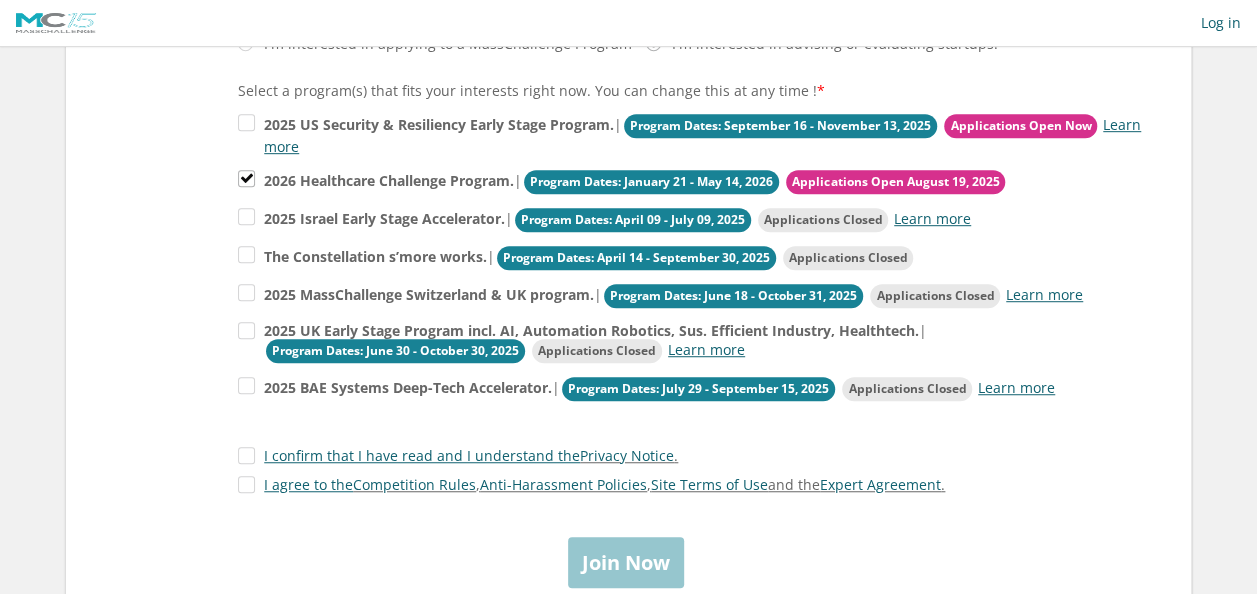 scroll, scrollTop: 600, scrollLeft: 0, axis: vertical 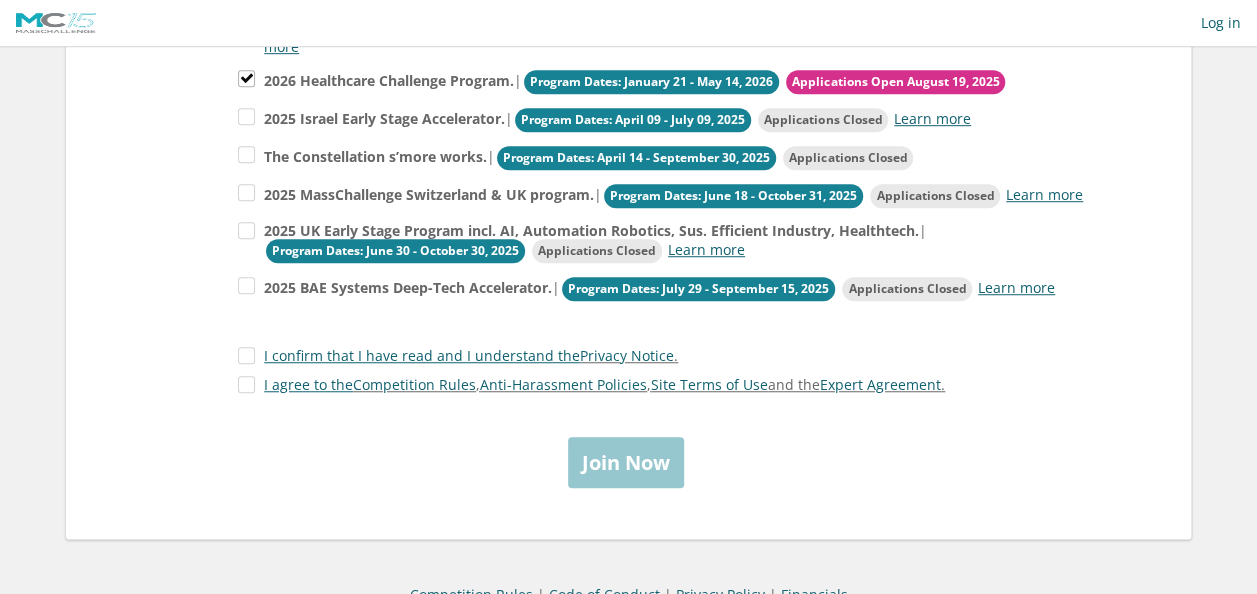 click on "Select a program(s) that fits your interests right now.
You can change this at any time !
*
2025 US Security & Resiliency Early Stage Program.   |
Program Dates:
September 16 - November 13, 2025
Applications Open Now
Learn more
. ,  ,  ." at bounding box center (628, 187) 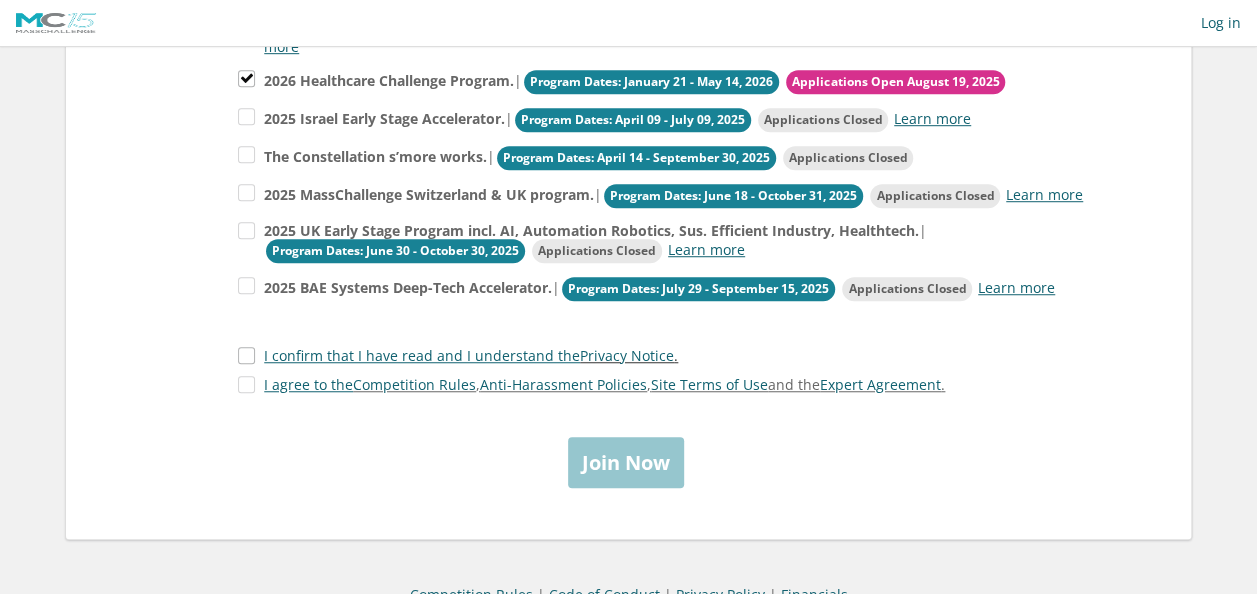 click on "I confirm that I have read and I understand the  Privacy Notice ." at bounding box center (458, 355) 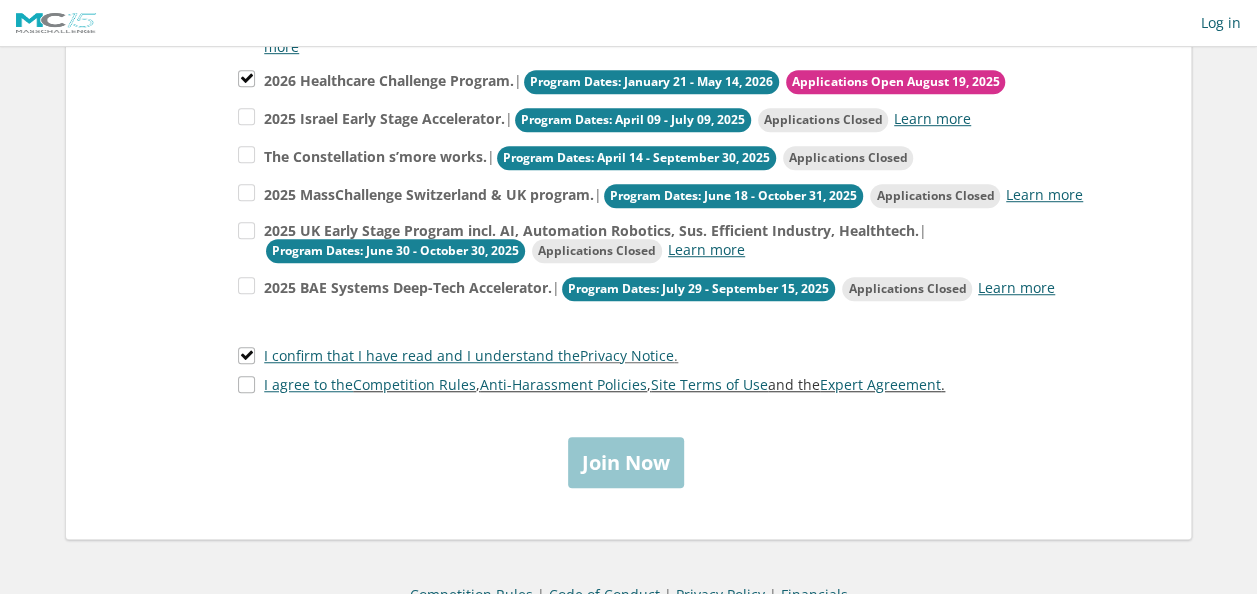 click on "I agree to the  Competition Rules ,  Anti-Harassment Policies ,  Site Terms of Use  and the  Expert Agreement ." at bounding box center (591, 384) 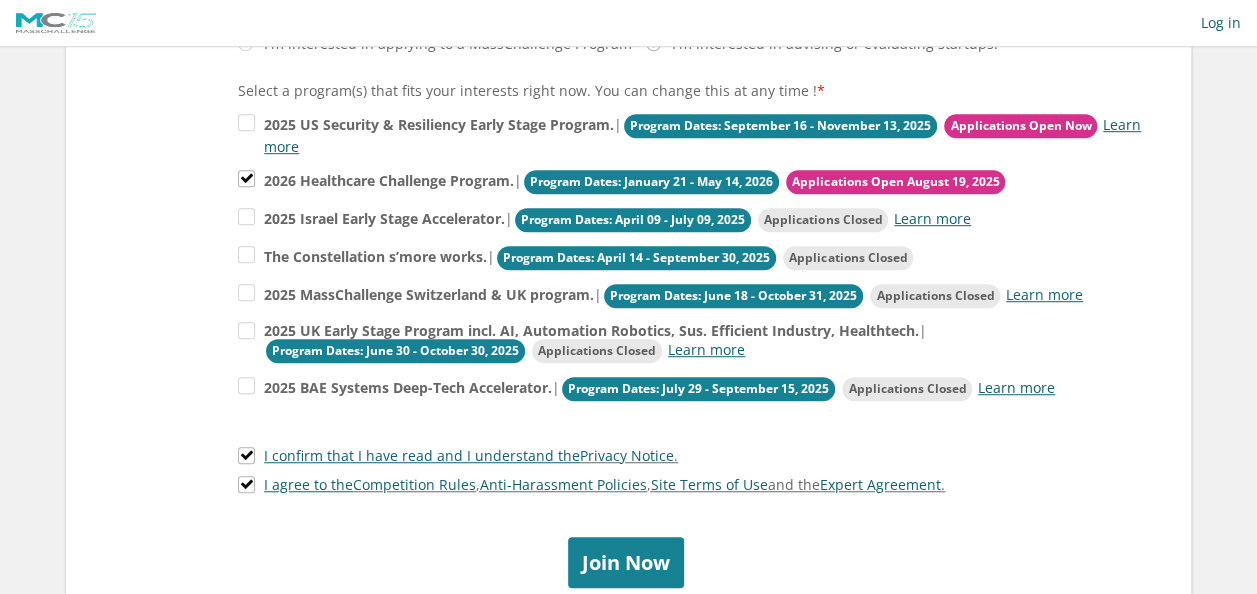 scroll, scrollTop: 600, scrollLeft: 0, axis: vertical 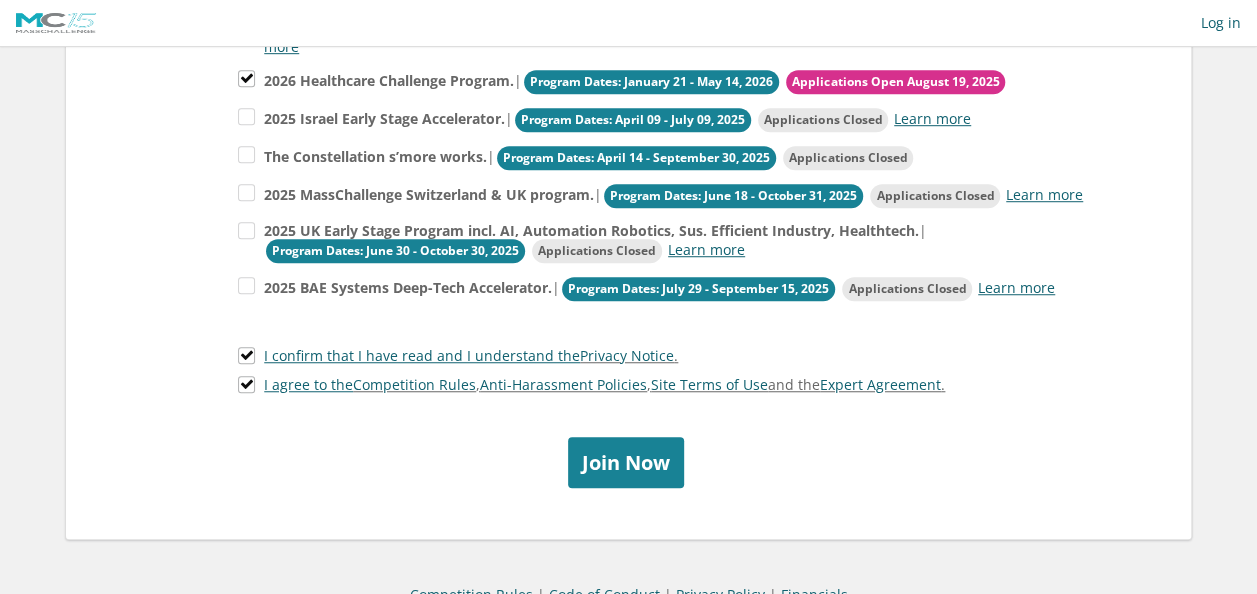 click on "Join Now" at bounding box center [626, 462] 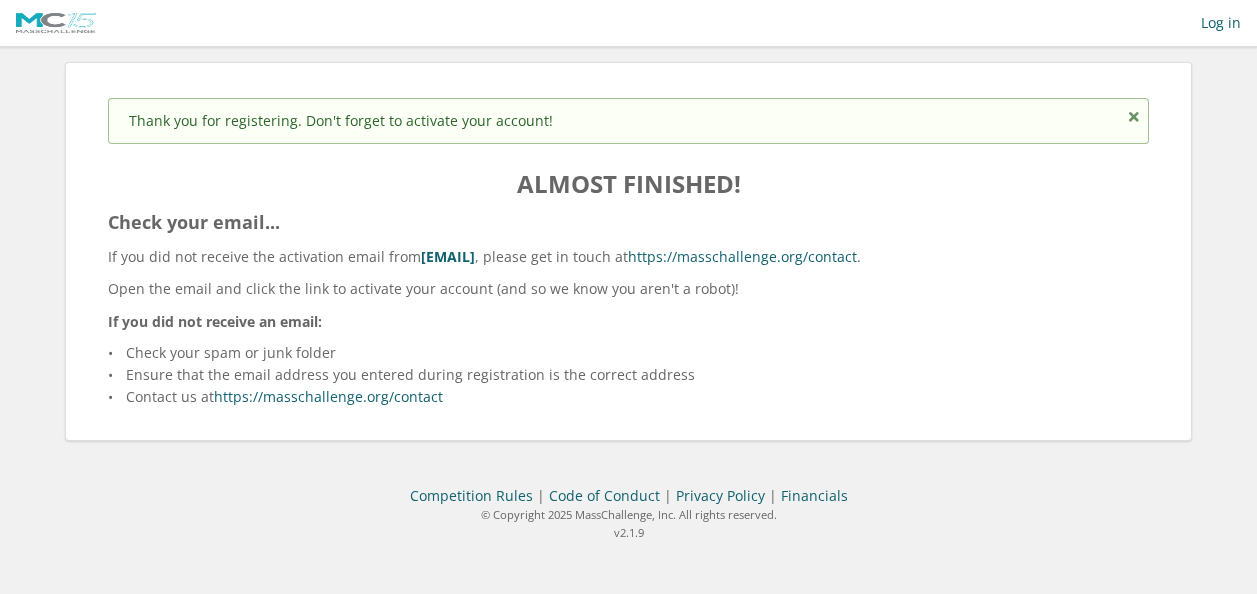 scroll, scrollTop: 14, scrollLeft: 0, axis: vertical 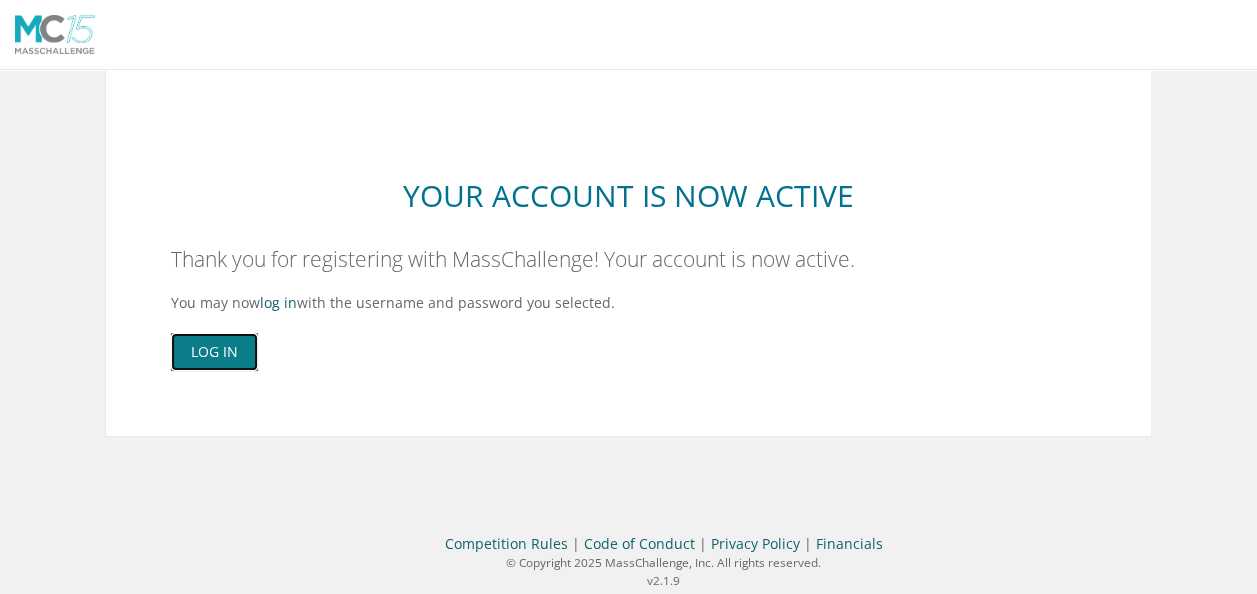 click on "Log In" at bounding box center (214, 352) 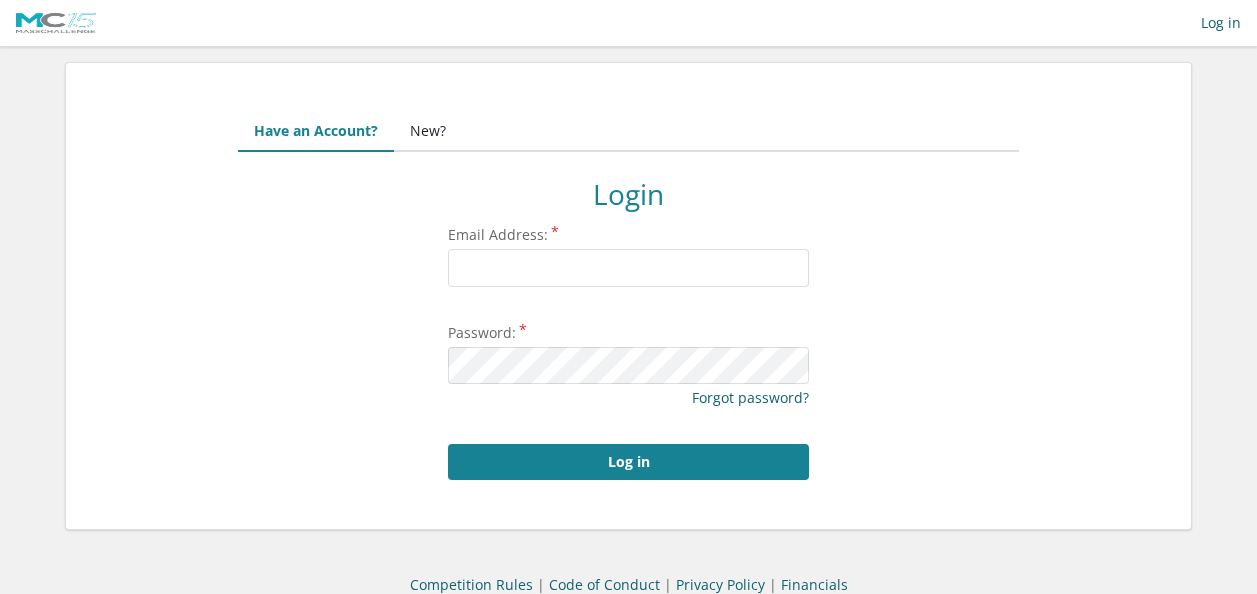 scroll, scrollTop: 0, scrollLeft: 0, axis: both 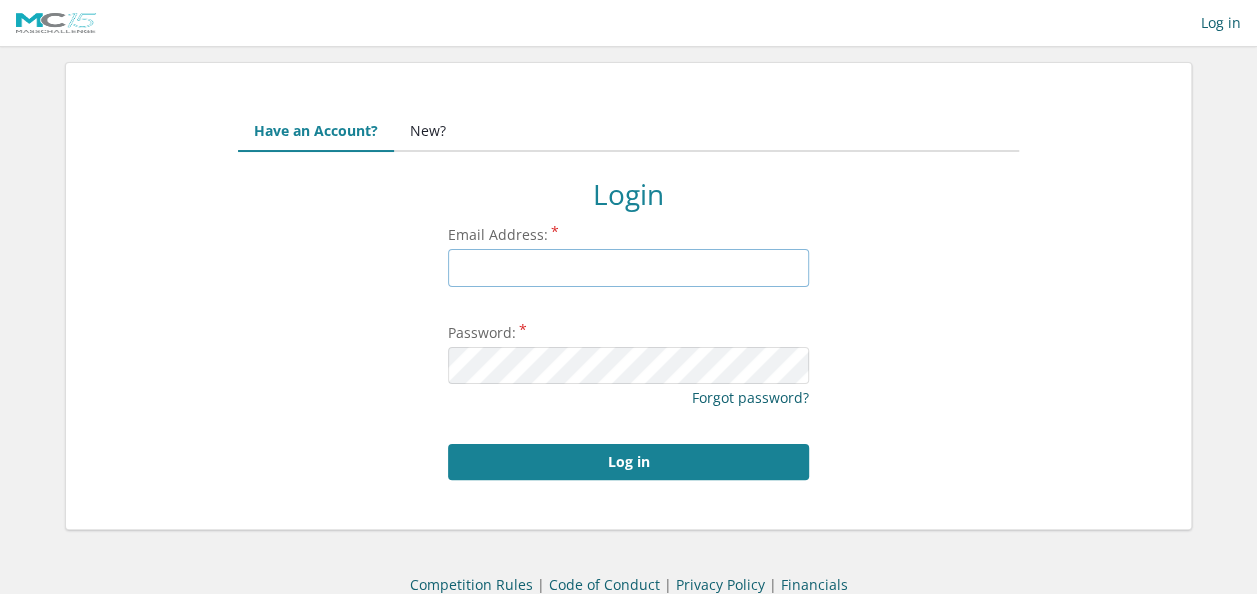 click on "Email Address:" at bounding box center [628, 268] 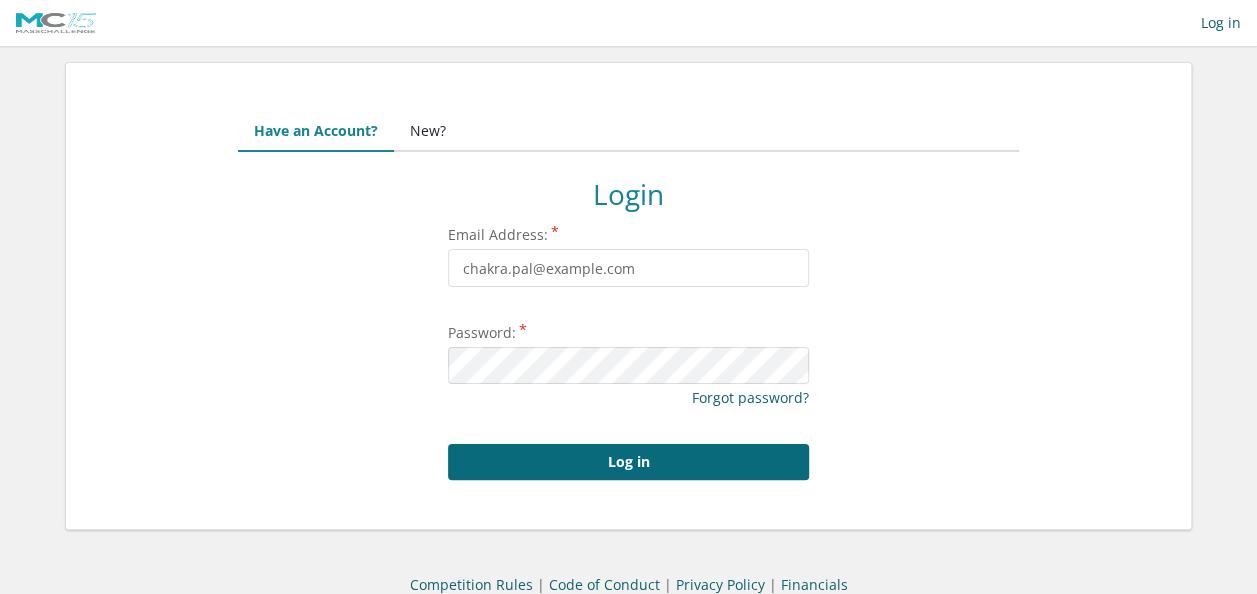 click on "Log in" at bounding box center (628, 462) 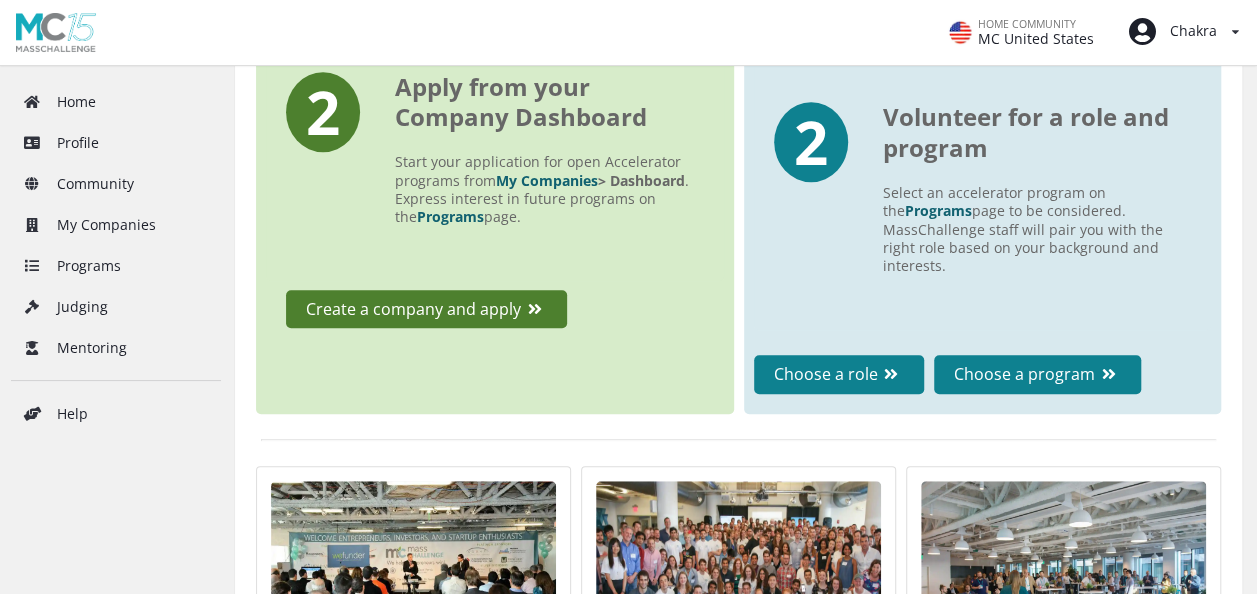 scroll, scrollTop: 700, scrollLeft: 0, axis: vertical 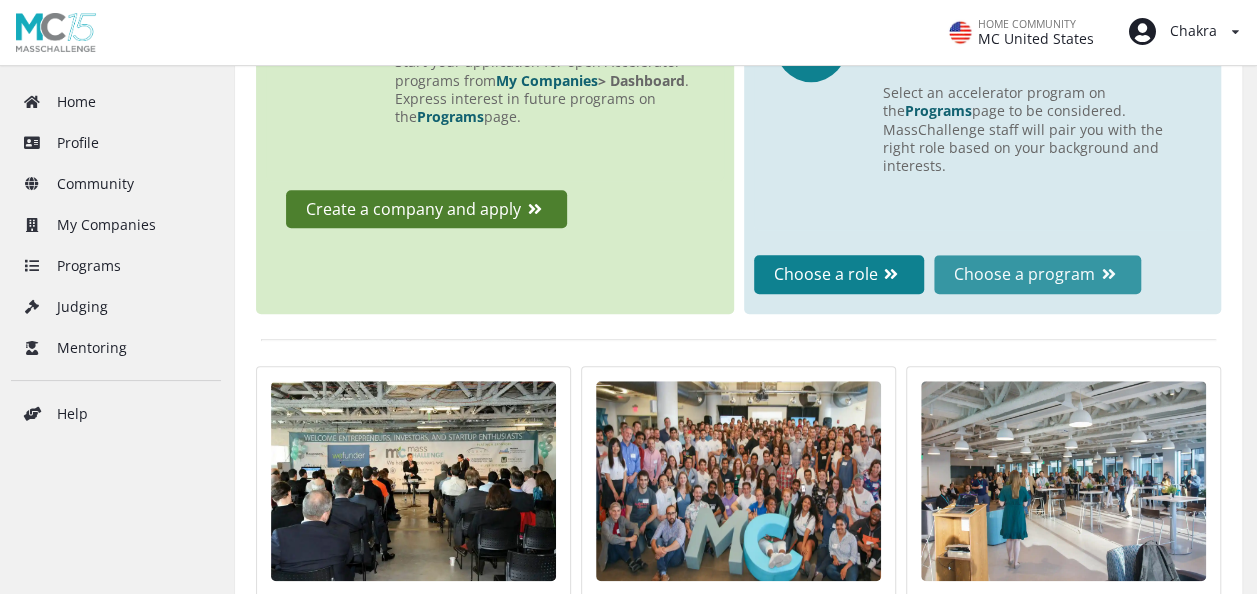 click on "Choose a program" at bounding box center (1037, 274) 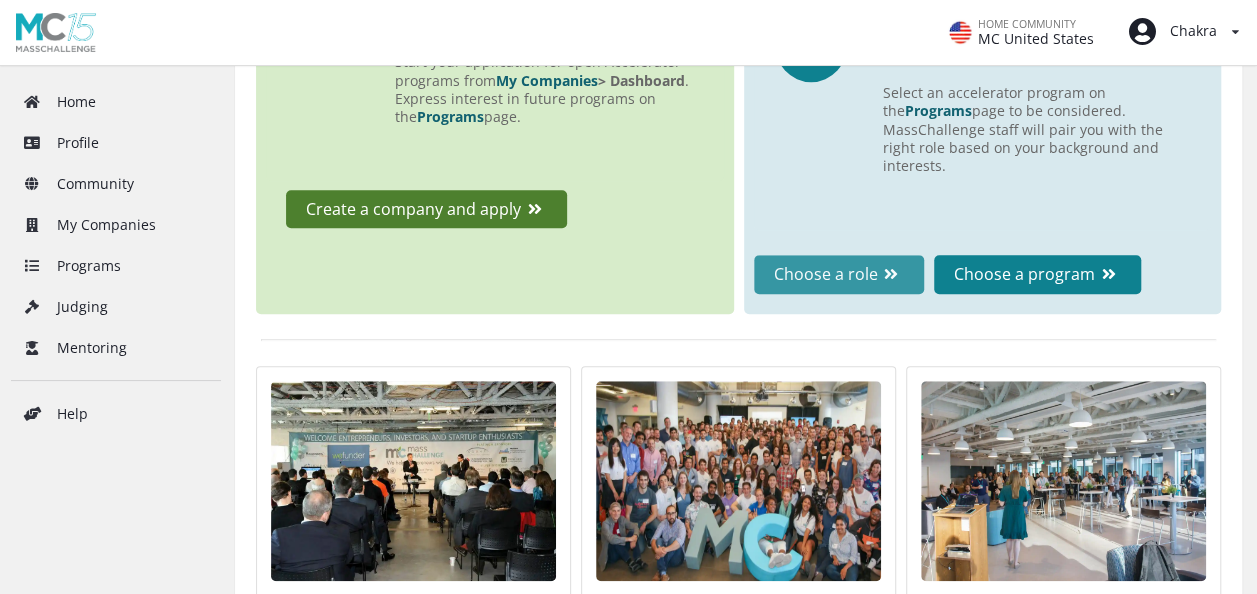 click on "Choose a role" at bounding box center [839, 274] 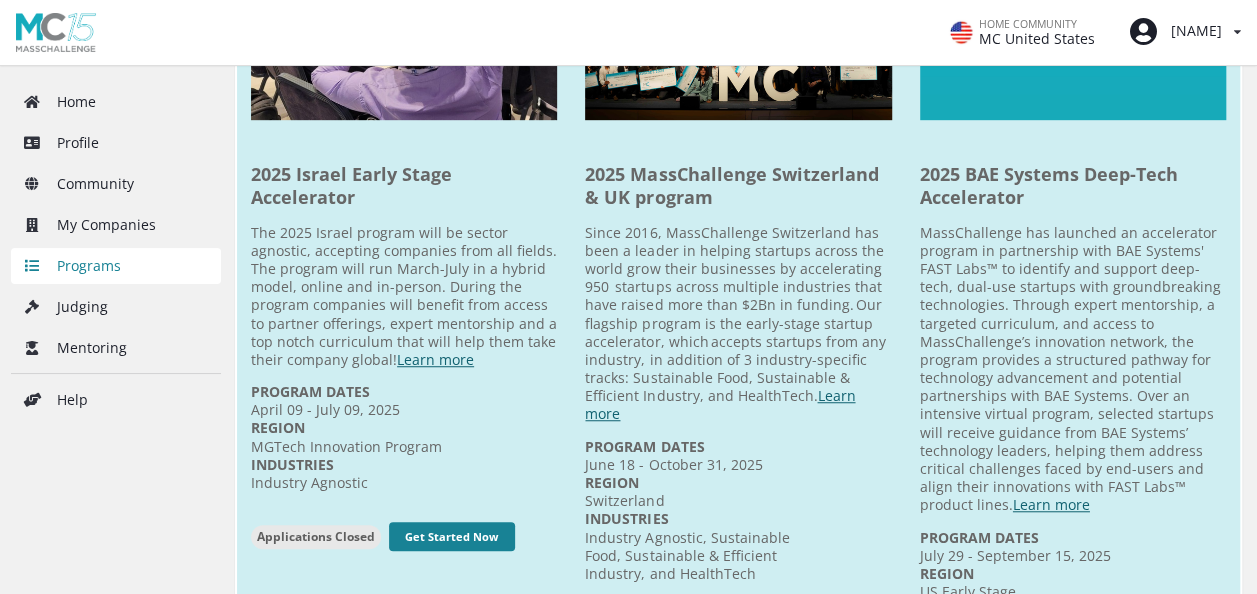 scroll, scrollTop: 644, scrollLeft: 0, axis: vertical 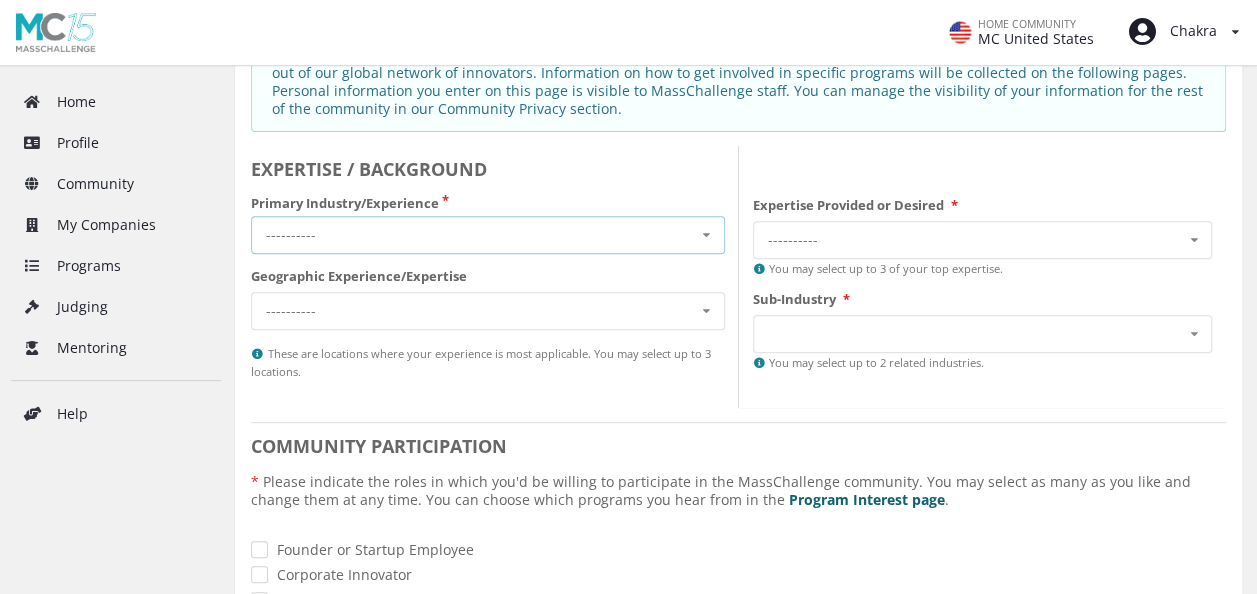 click at bounding box center [706, 235] 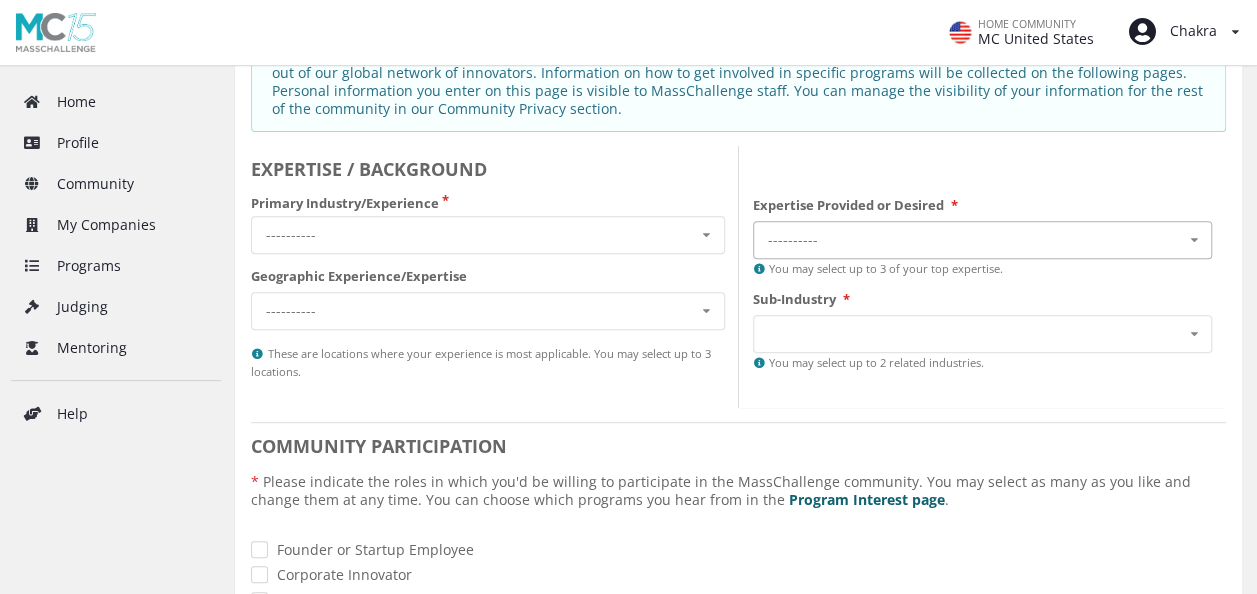 click on "---------- Internal Technology Systems Legal or Regulatory Finance & Investment Manufacturing or Distribution Marketing or Branding Leadership and Team Building User Research and Product Development GTM Strategy or Sales" at bounding box center (983, 240) 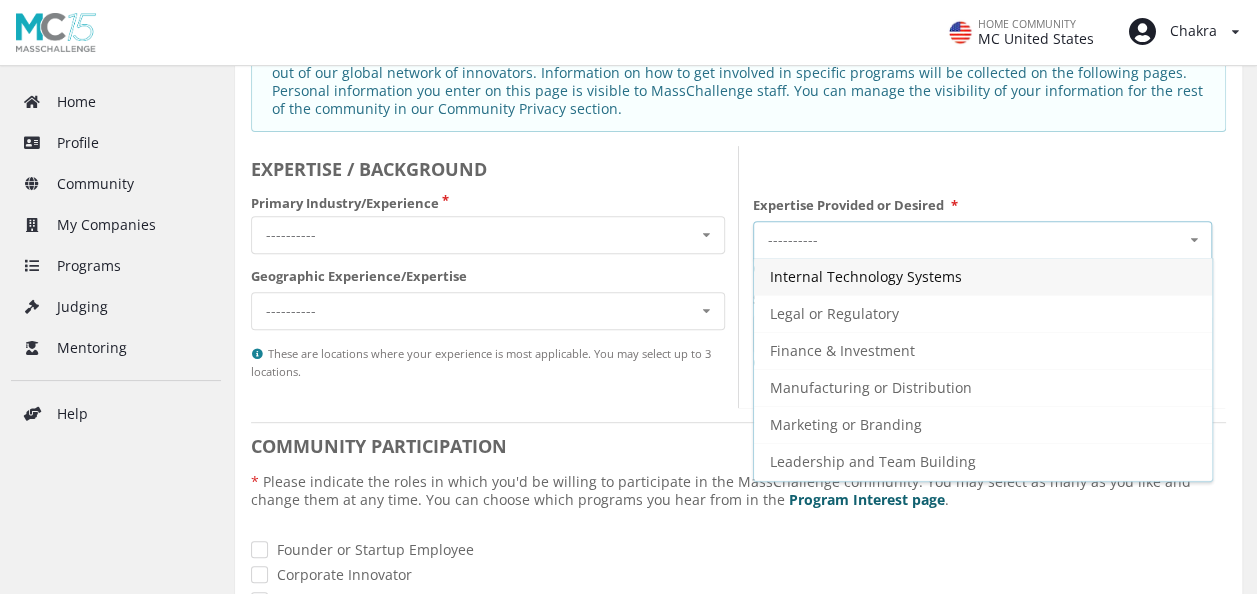 click on "---------- Internal Technology Systems Legal or Regulatory Finance & Investment Manufacturing or Distribution Marketing or Branding Leadership and Team Building User Research and Product Development GTM Strategy or Sales" at bounding box center (983, 240) 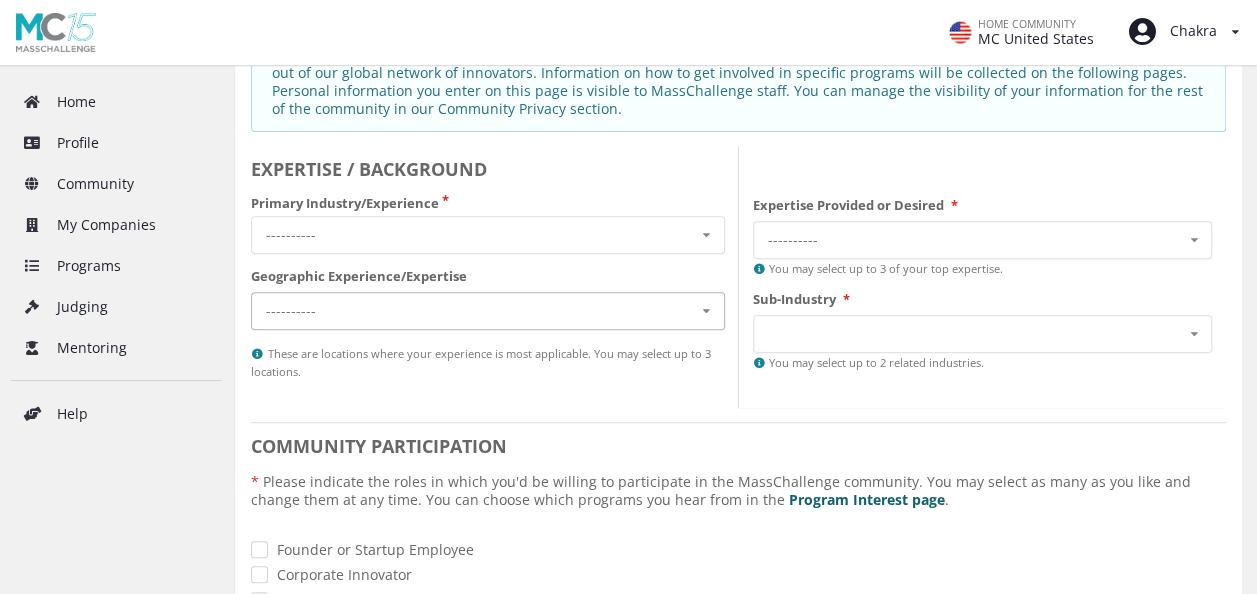 click at bounding box center [706, 311] 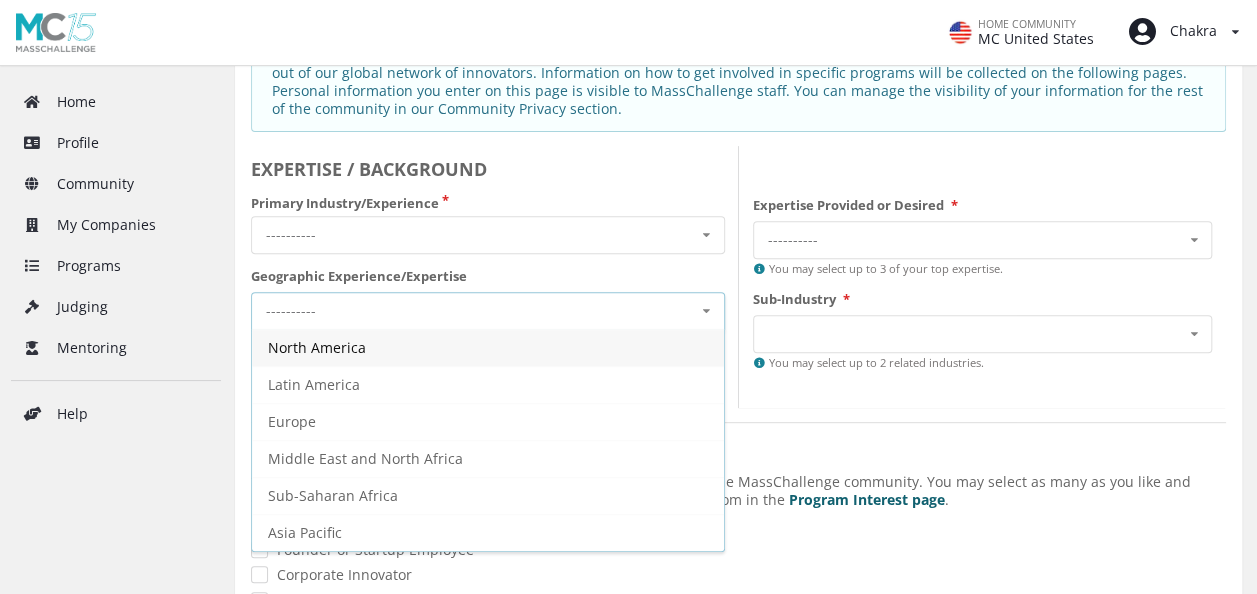 click at bounding box center [706, 311] 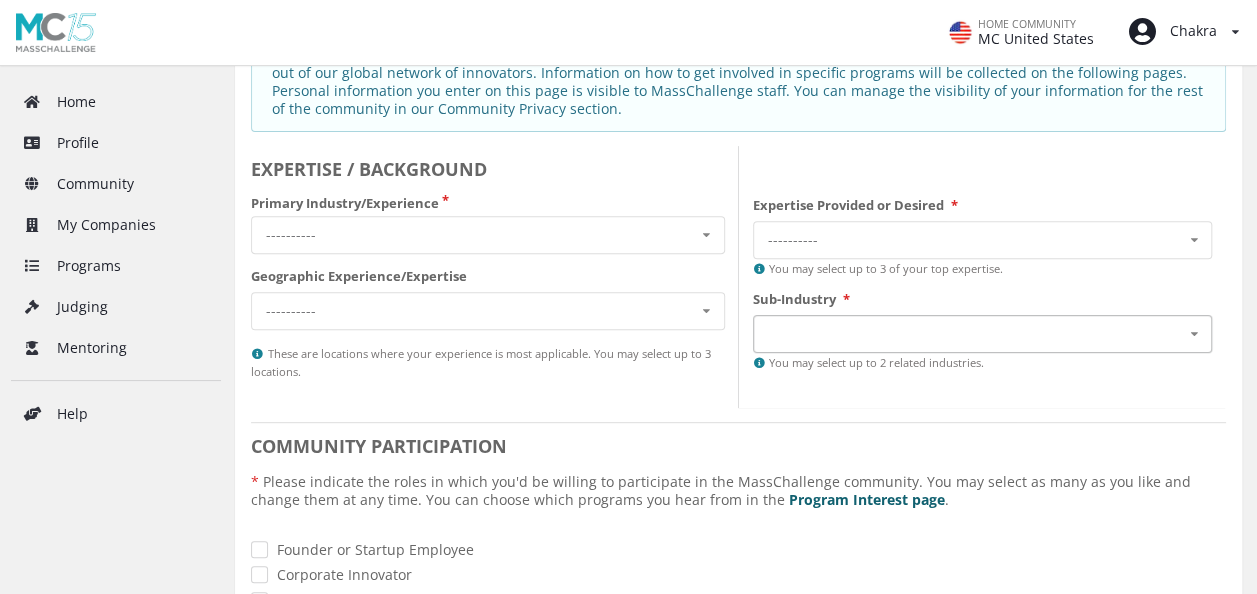 click on "No results found." at bounding box center [983, 334] 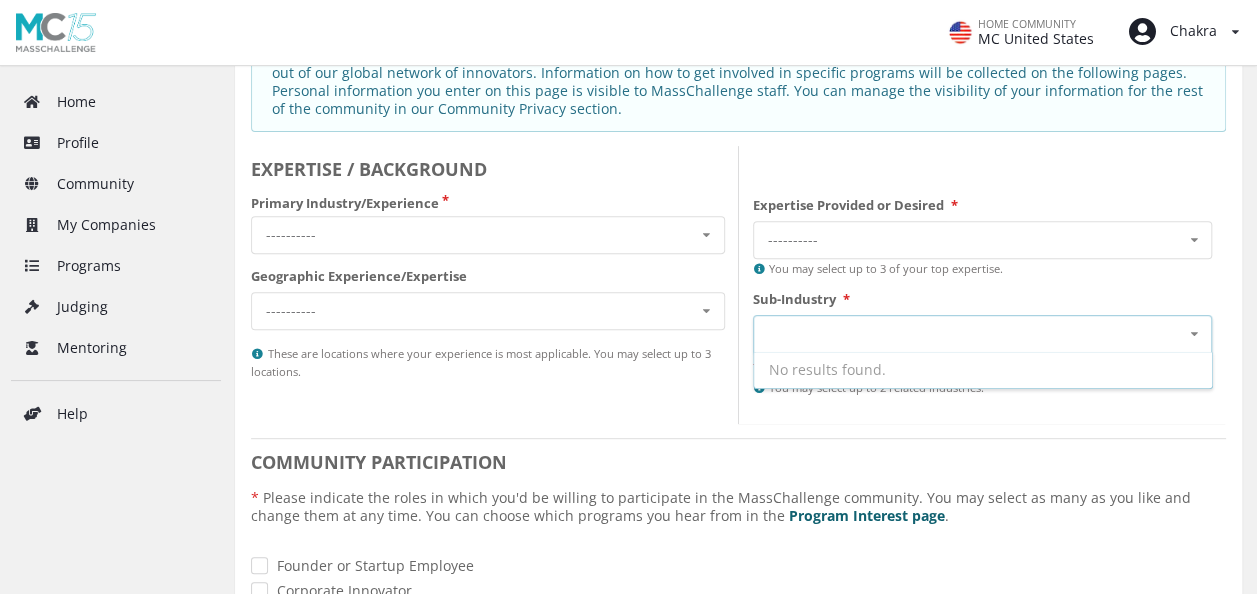 click on "No results found." at bounding box center [983, 334] 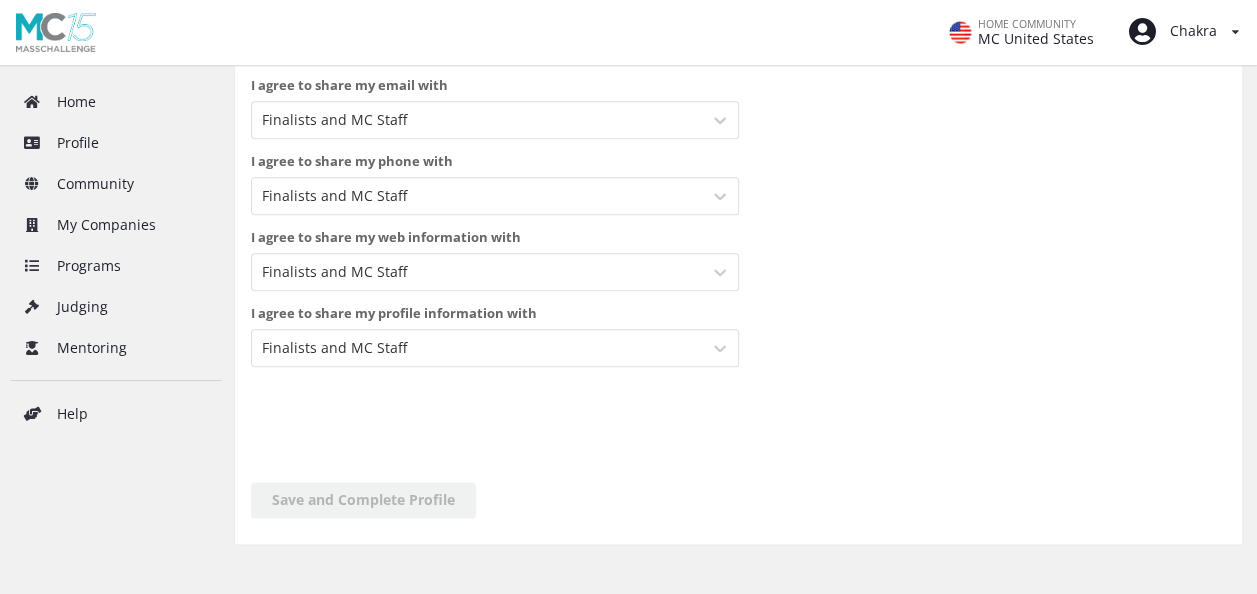 scroll, scrollTop: 600, scrollLeft: 0, axis: vertical 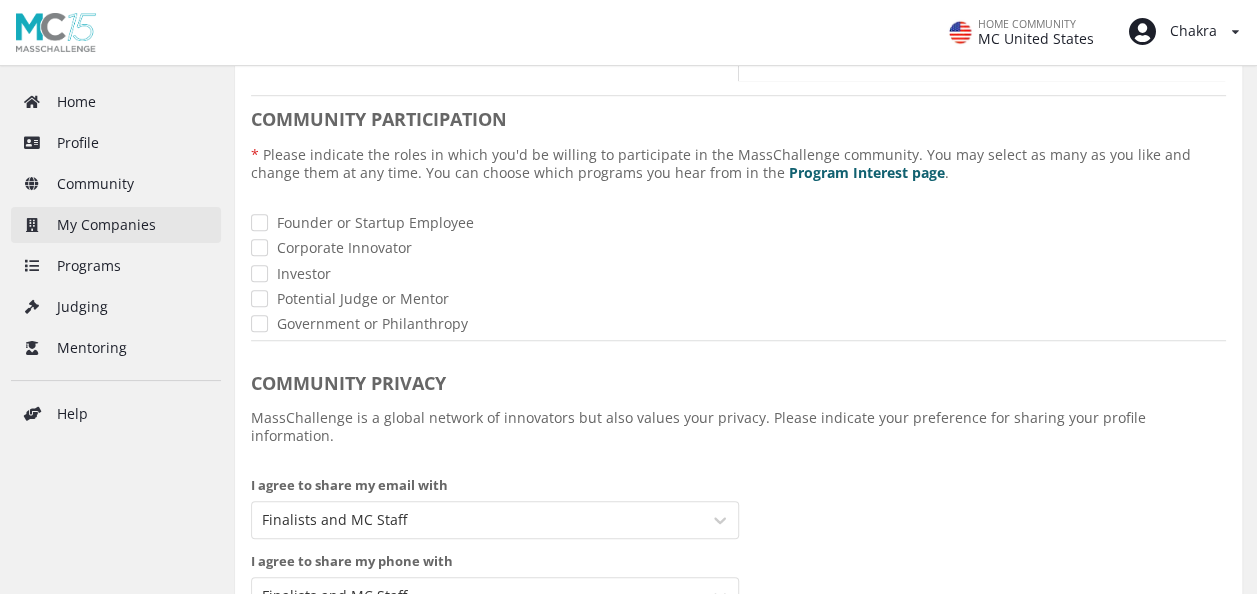click on "My Companies" at bounding box center [116, 225] 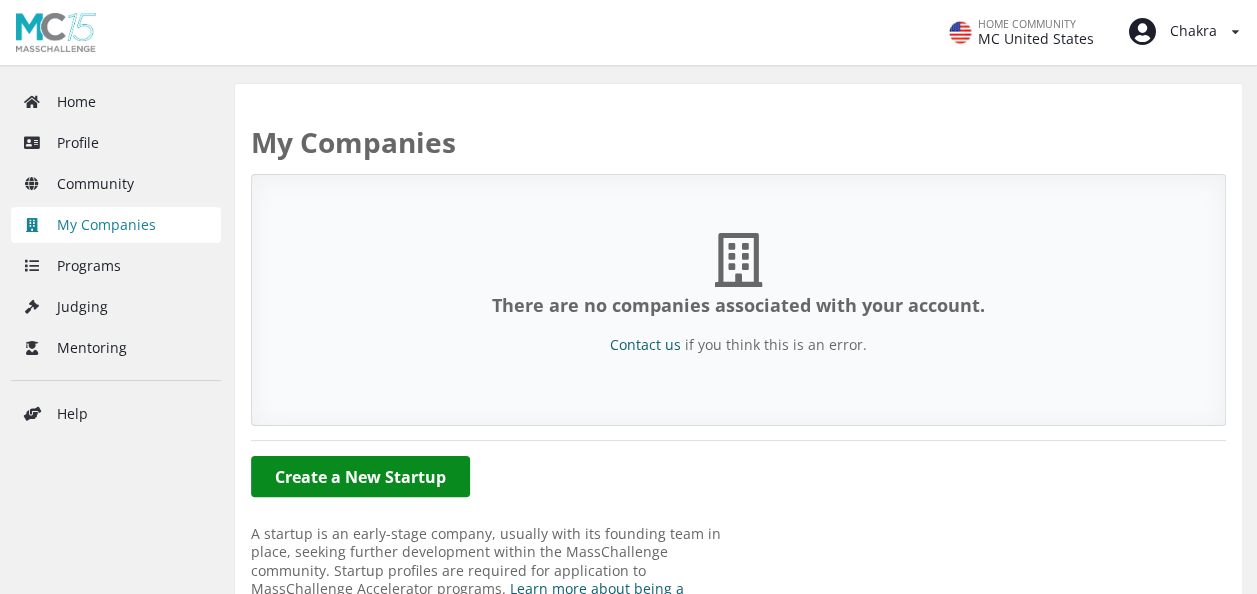 scroll, scrollTop: 180, scrollLeft: 0, axis: vertical 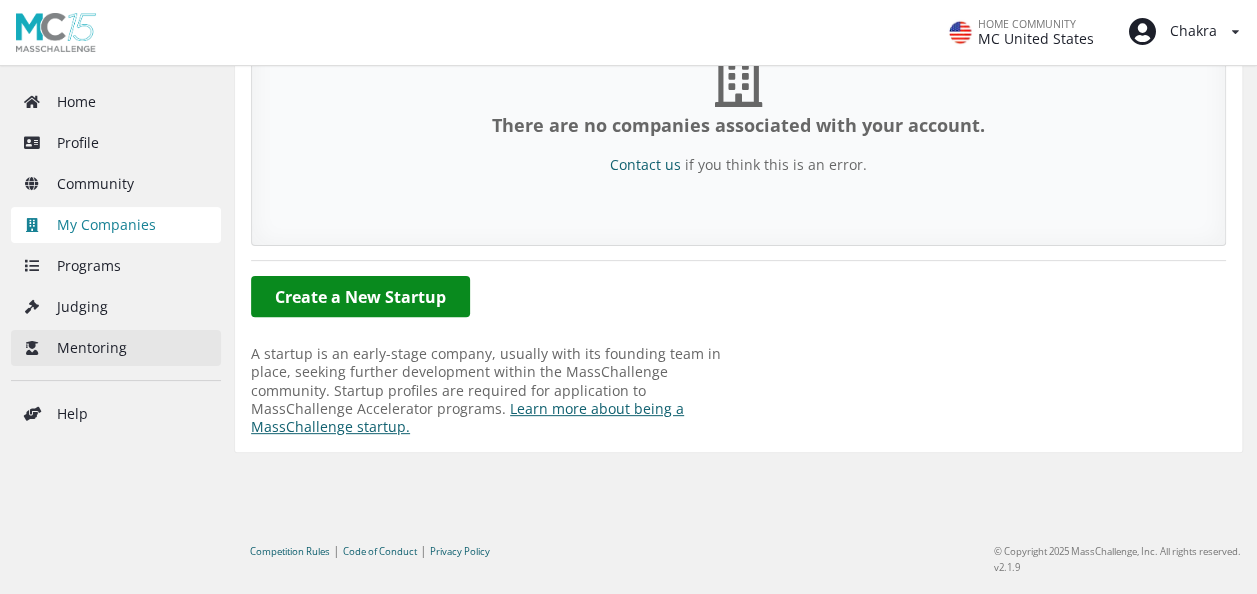 click on "Mentoring" at bounding box center (116, 348) 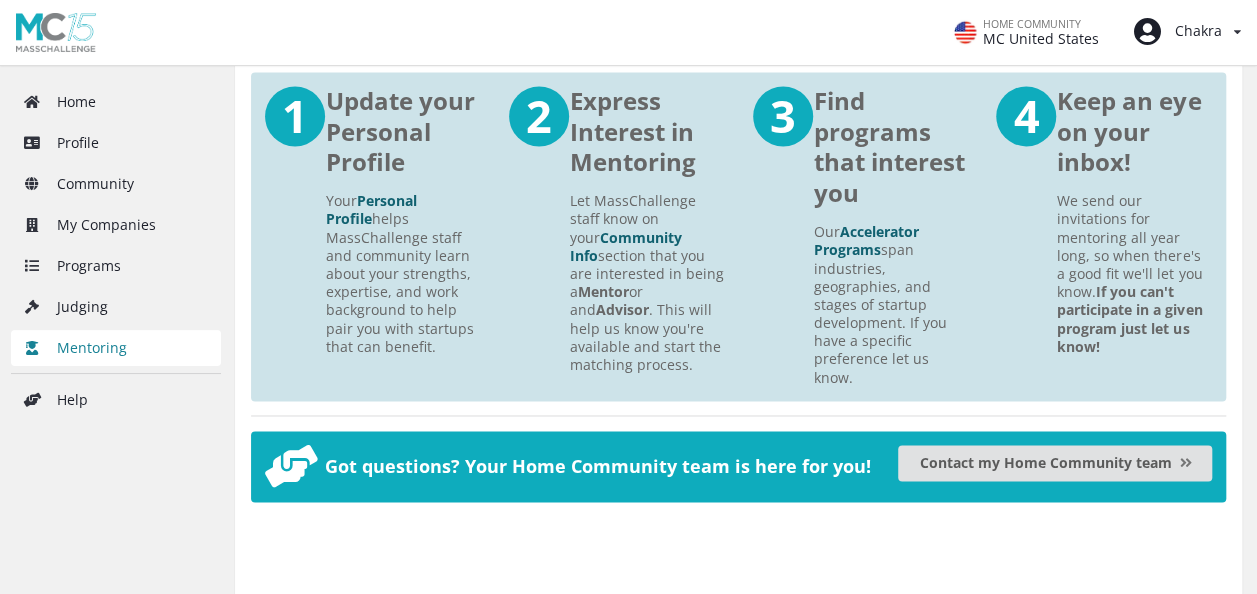 scroll, scrollTop: 1564, scrollLeft: 0, axis: vertical 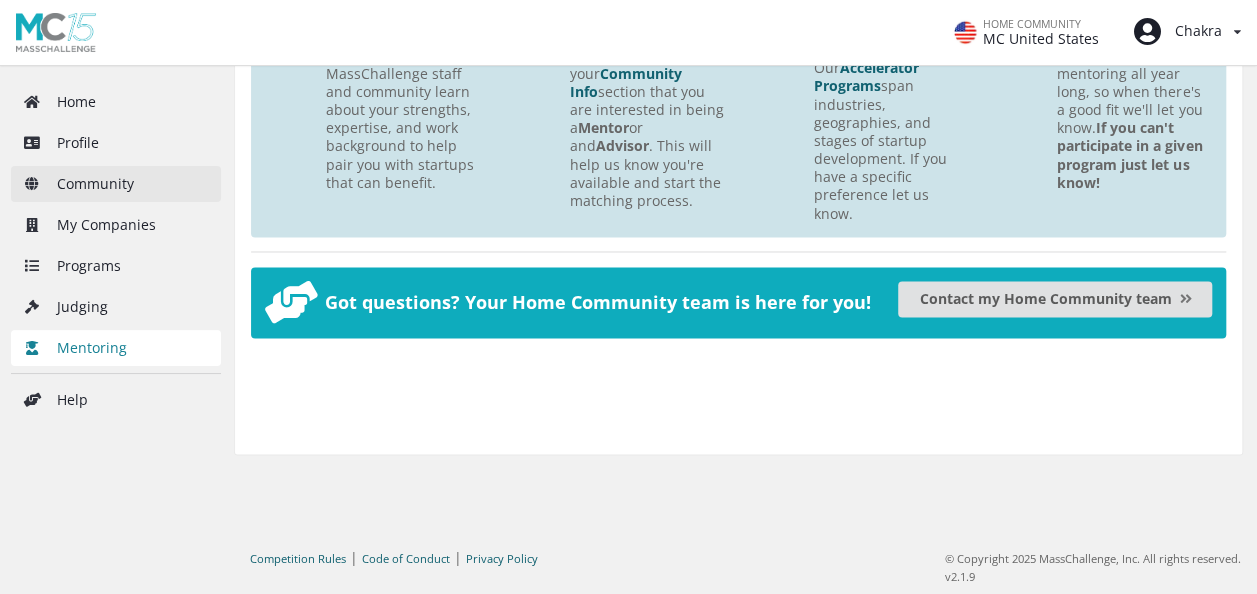 click on "Community" at bounding box center (116, 184) 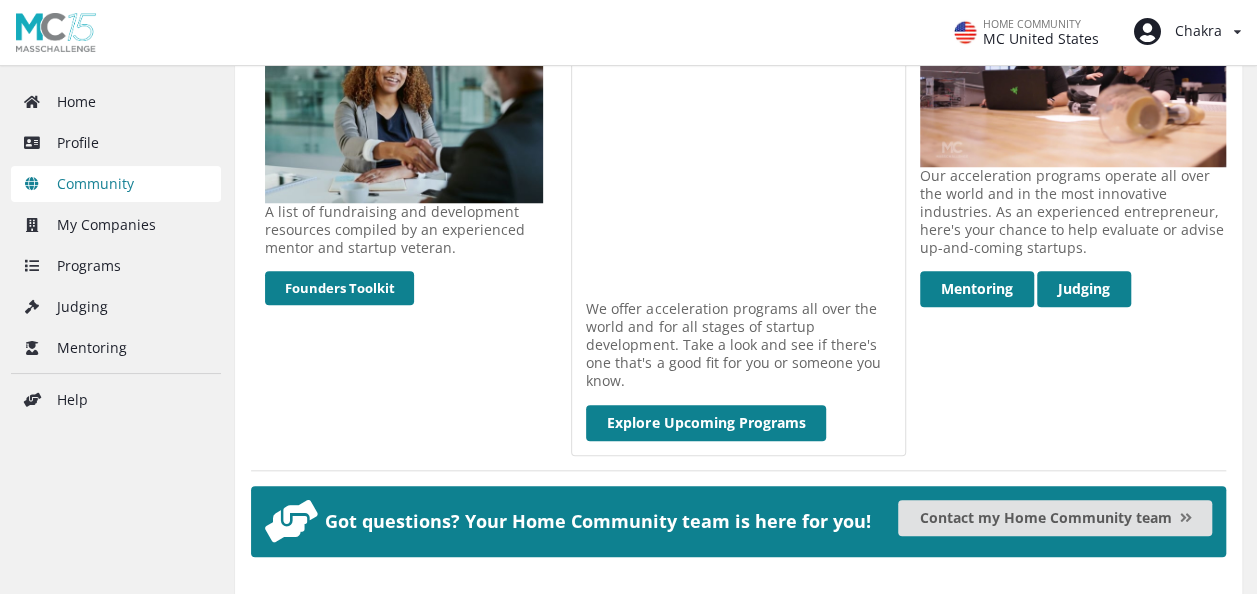 scroll, scrollTop: 900, scrollLeft: 0, axis: vertical 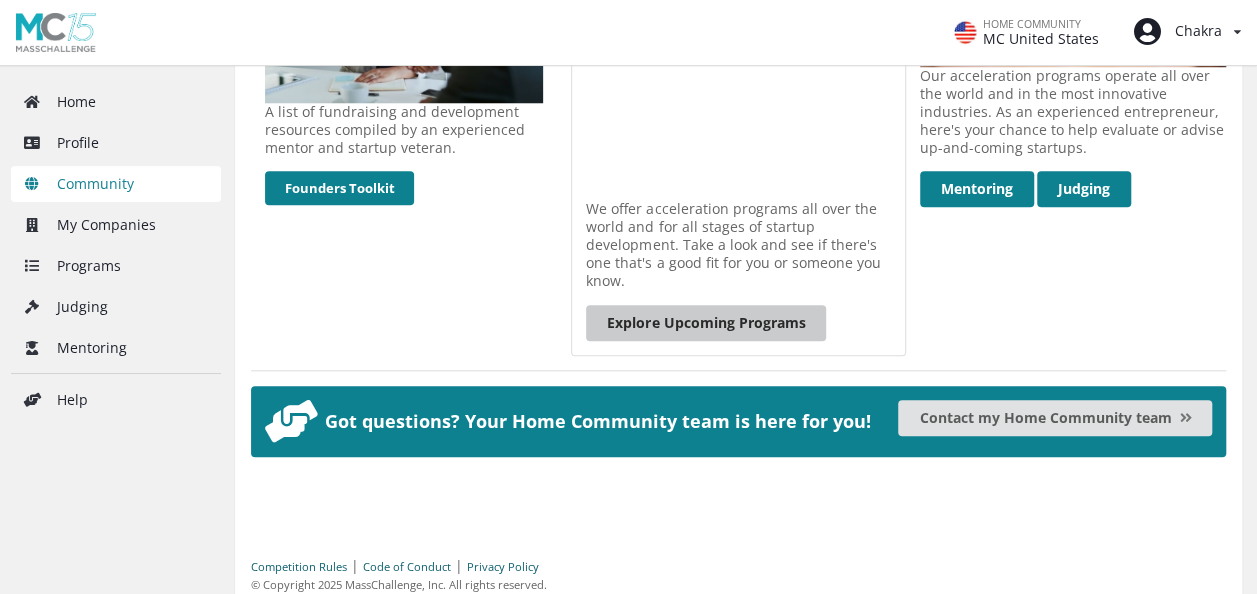 click on "Explore Upcoming Programs" at bounding box center [706, 323] 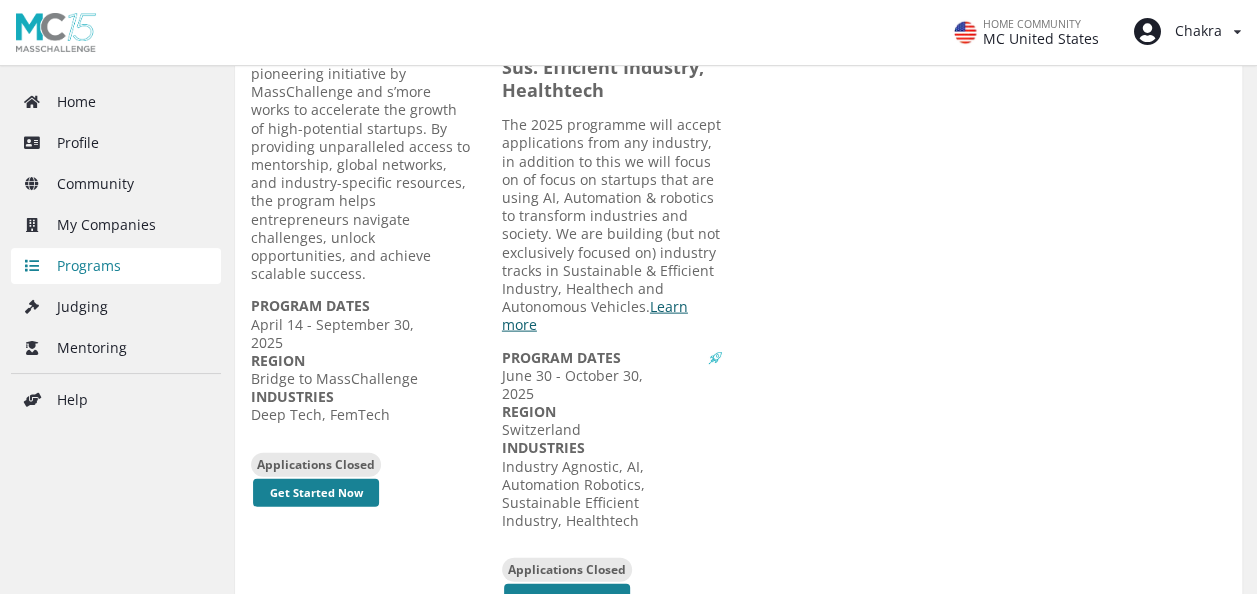 scroll, scrollTop: 2263, scrollLeft: 0, axis: vertical 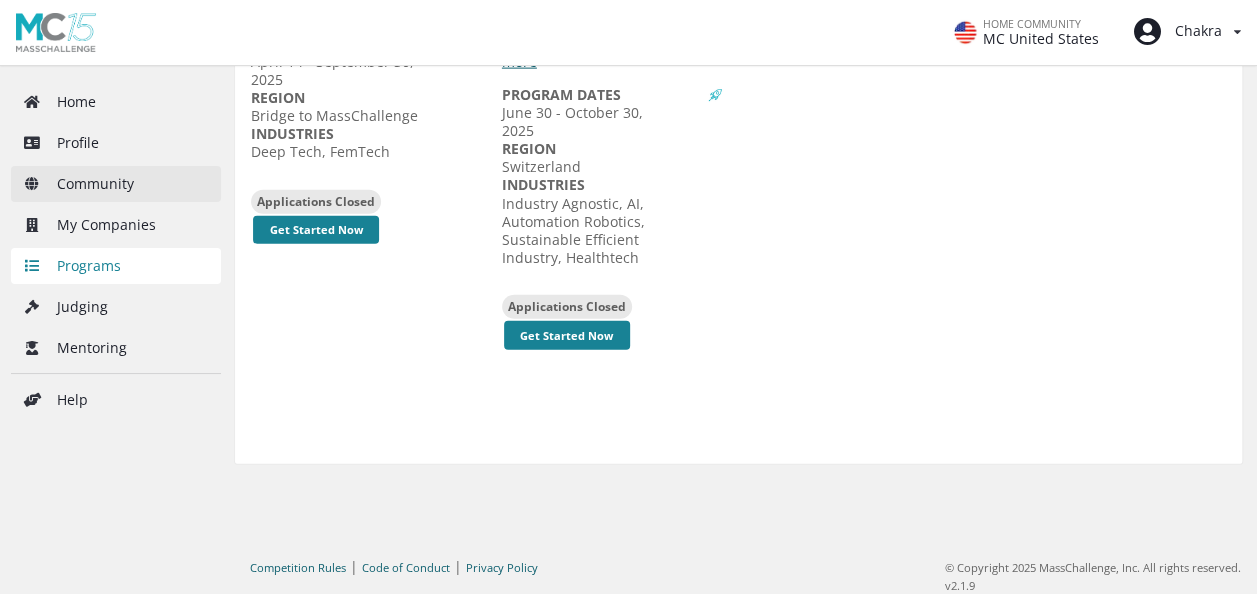 click on "Community" at bounding box center [116, 184] 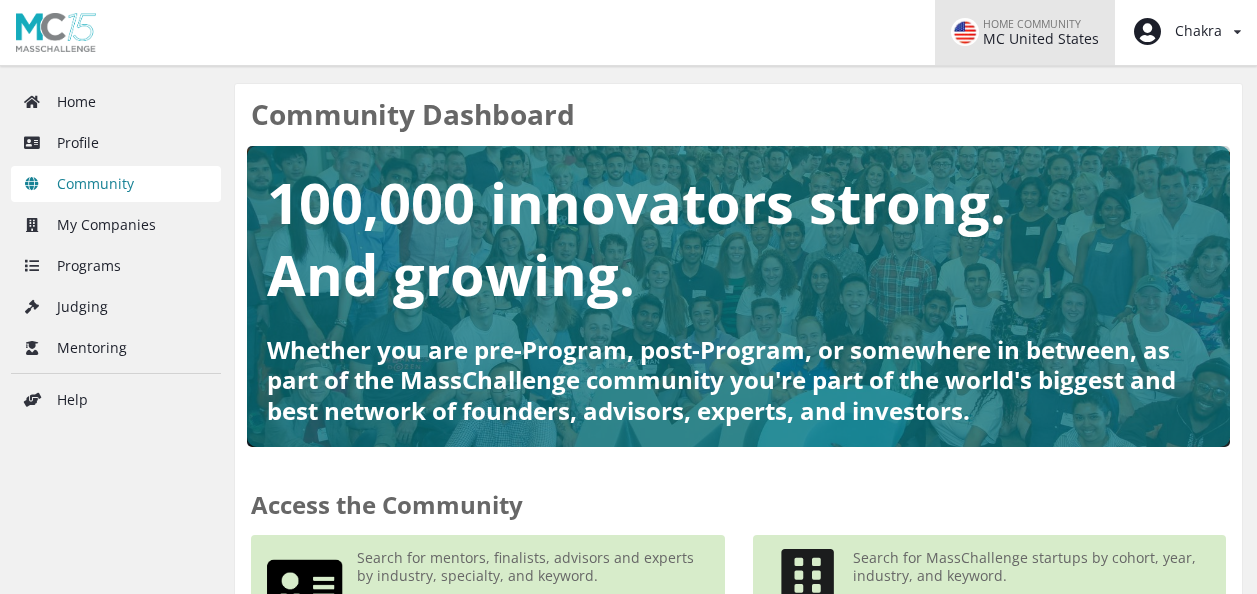 scroll, scrollTop: 0, scrollLeft: 0, axis: both 